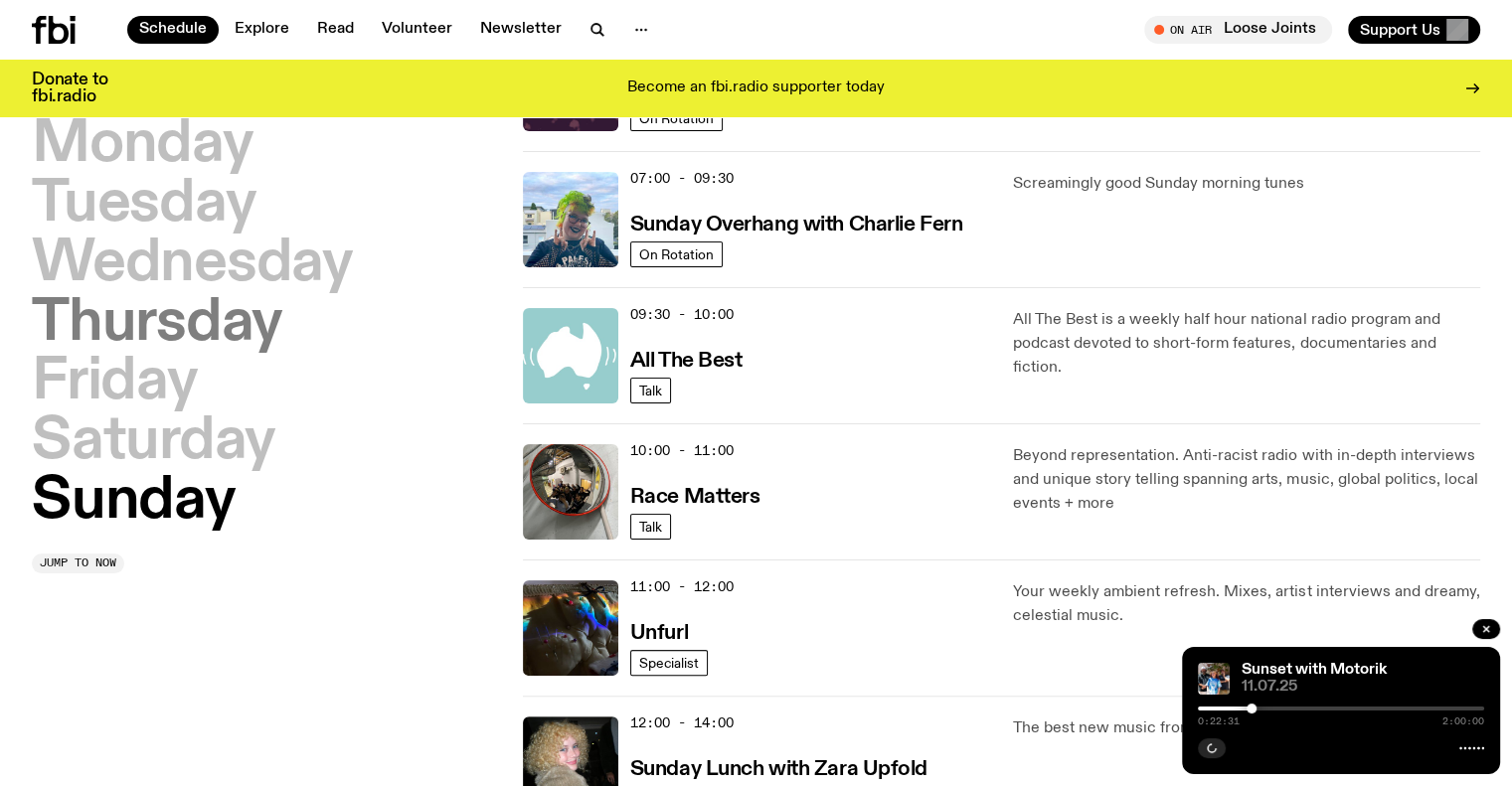 scroll, scrollTop: 282, scrollLeft: 0, axis: vertical 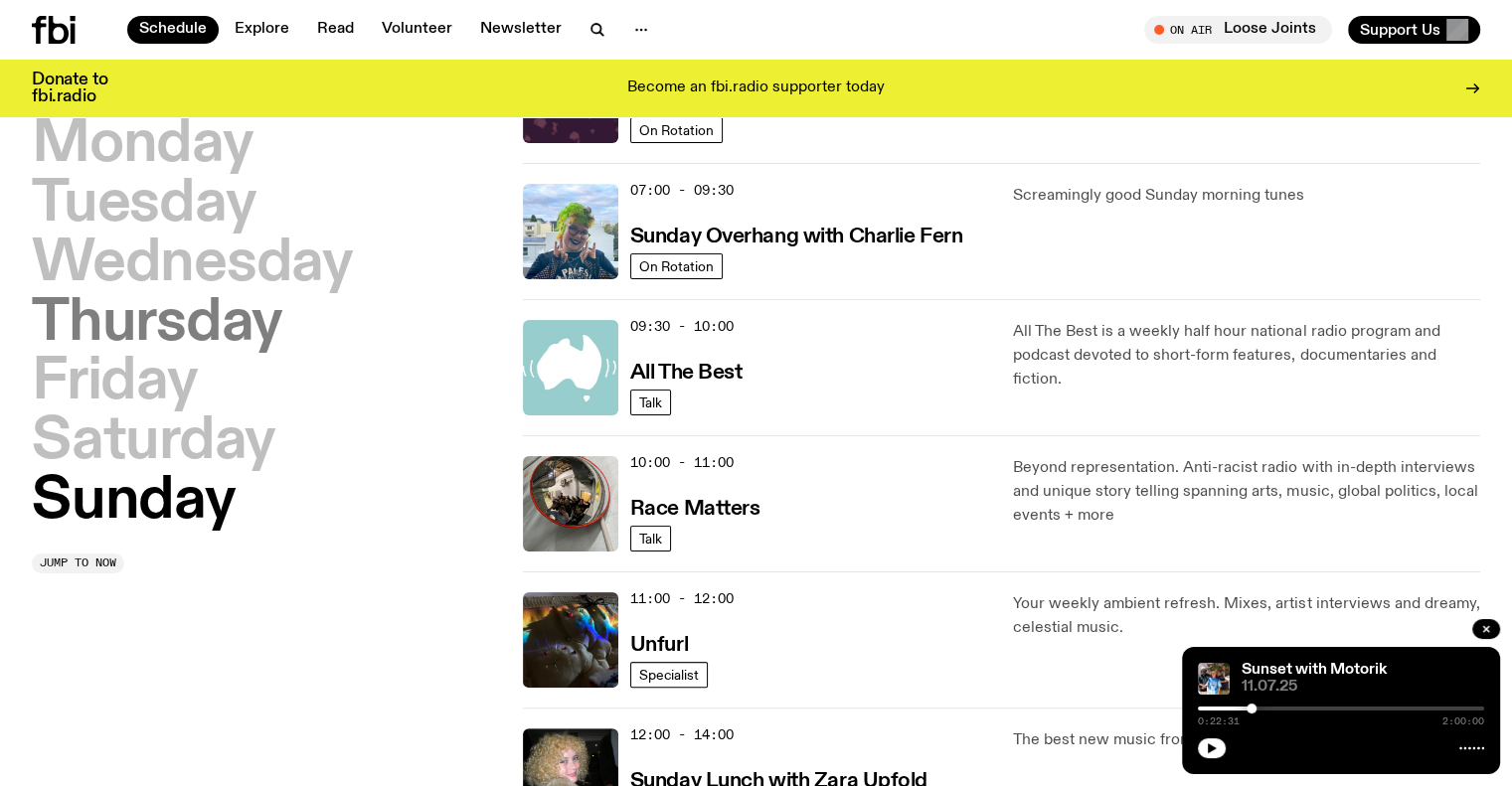 click on "Thursday" at bounding box center (157, 324) 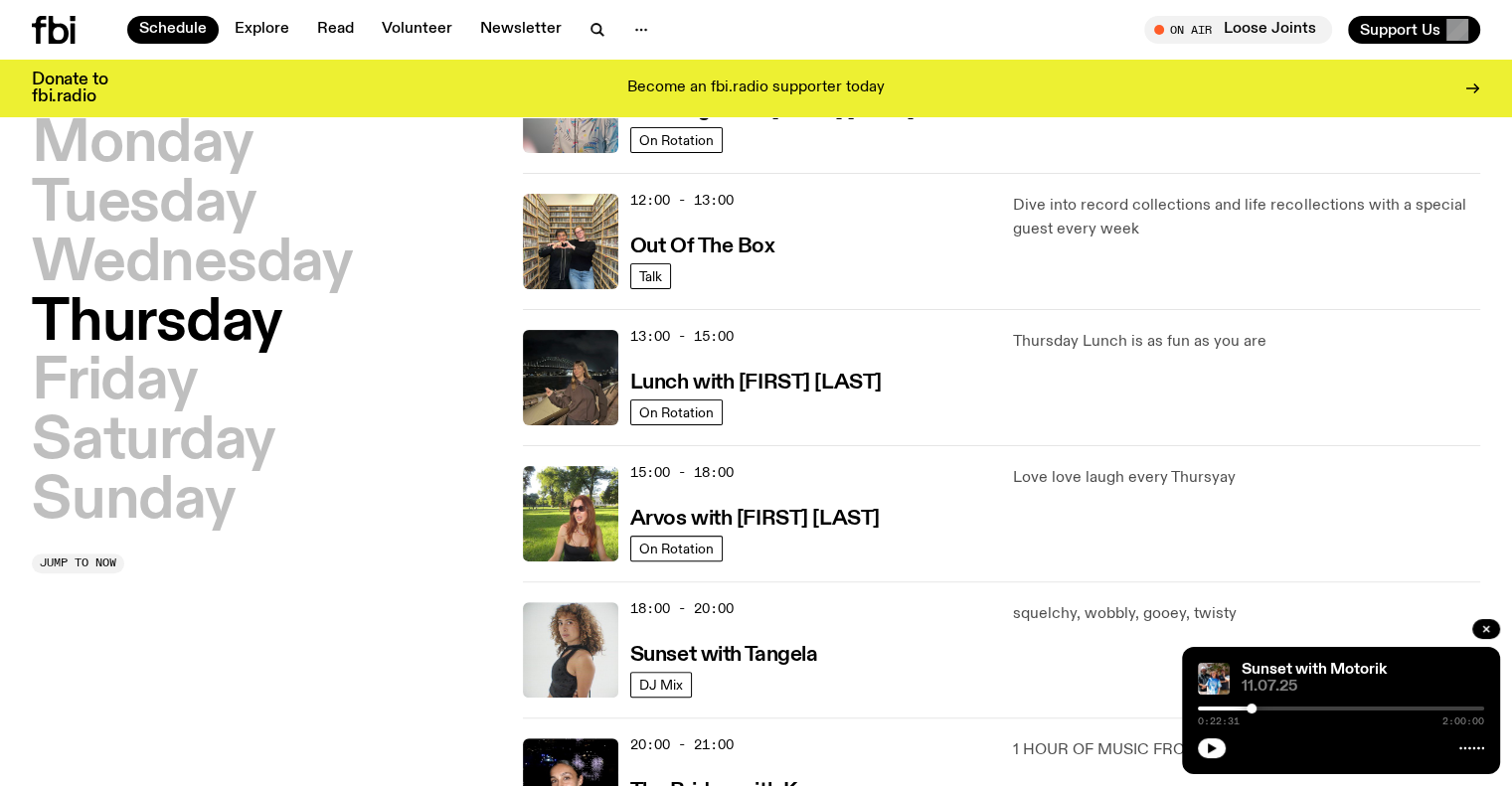 scroll, scrollTop: 453, scrollLeft: 0, axis: vertical 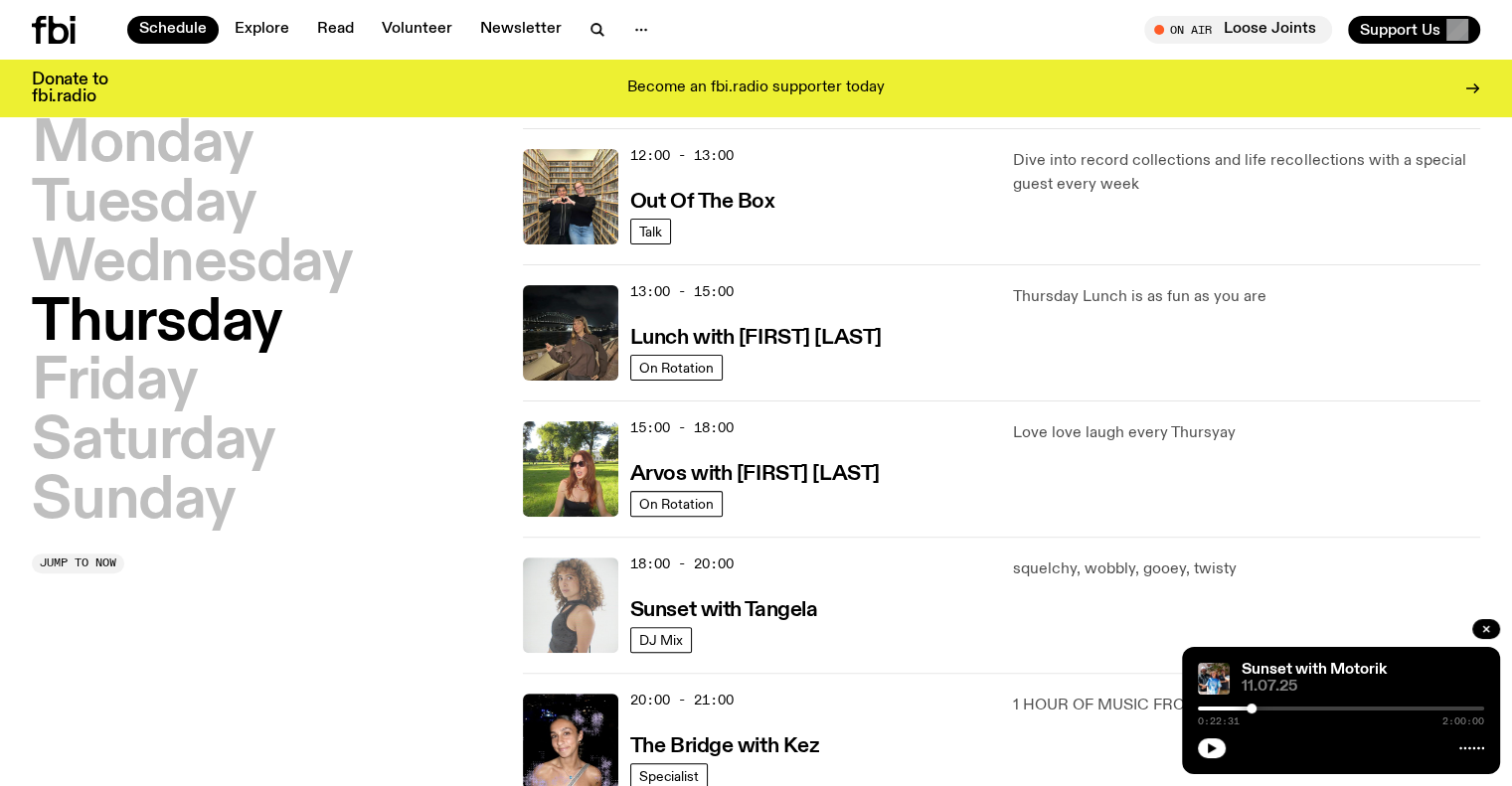 click 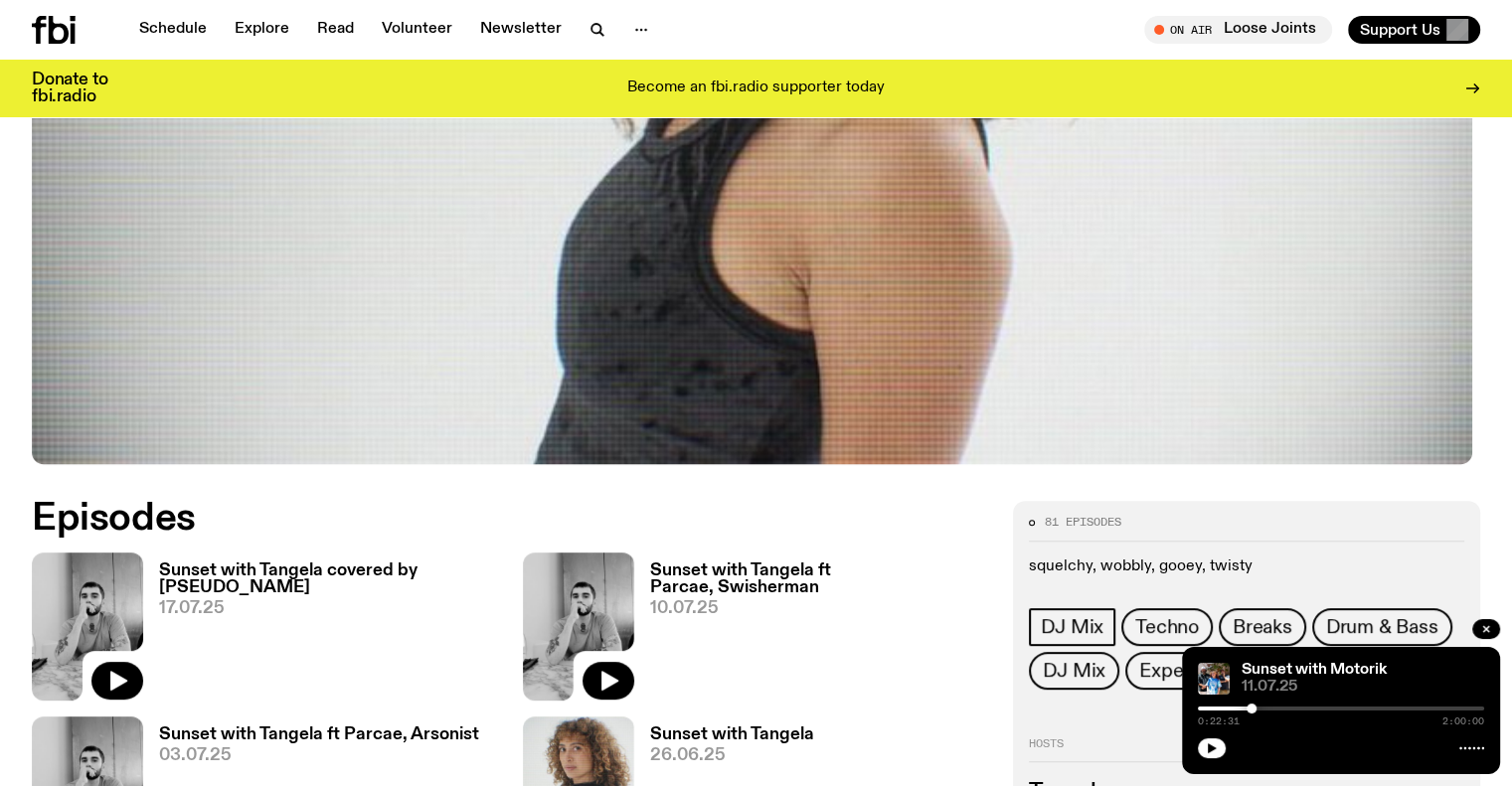scroll, scrollTop: 684, scrollLeft: 0, axis: vertical 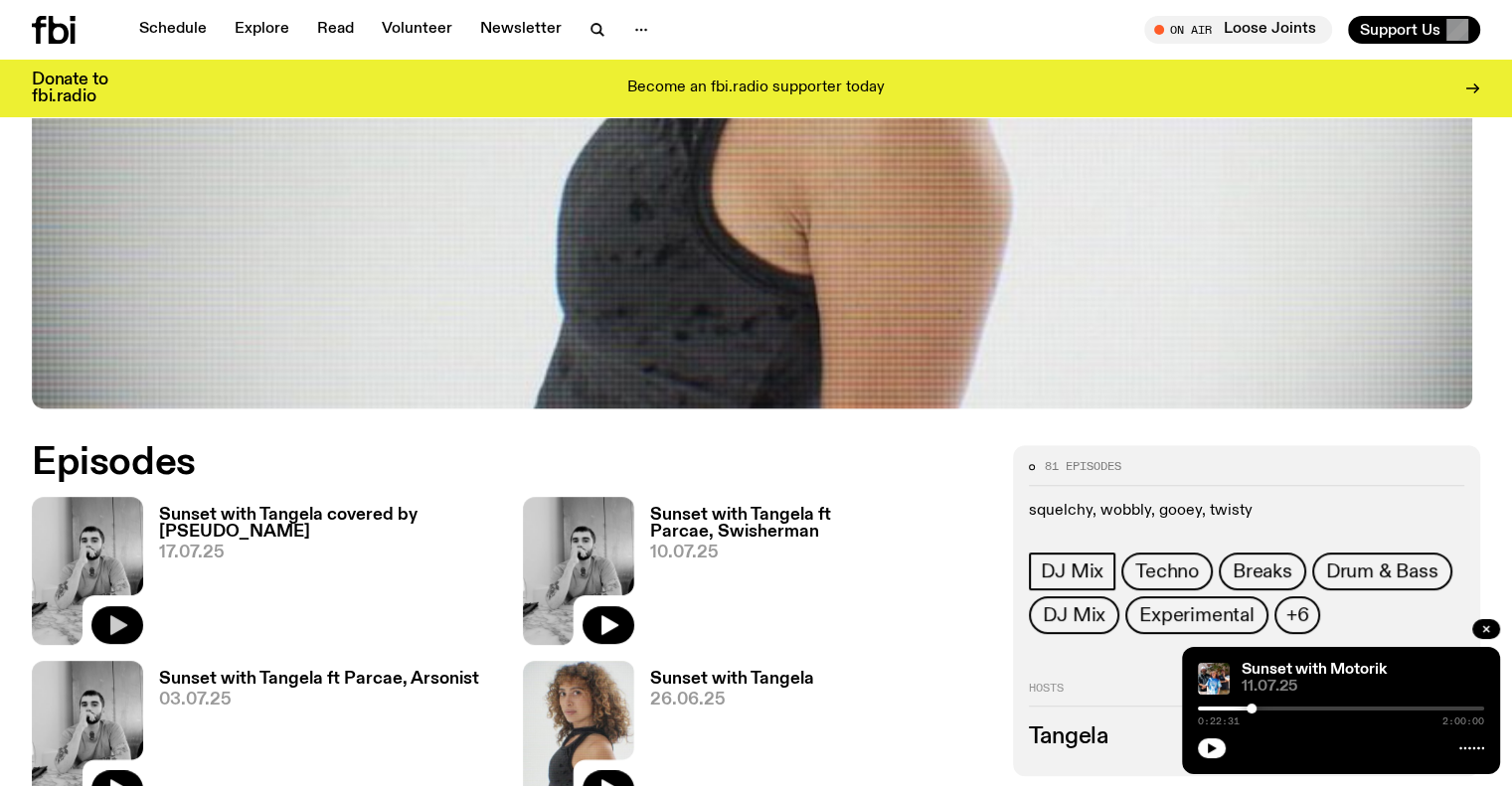 click 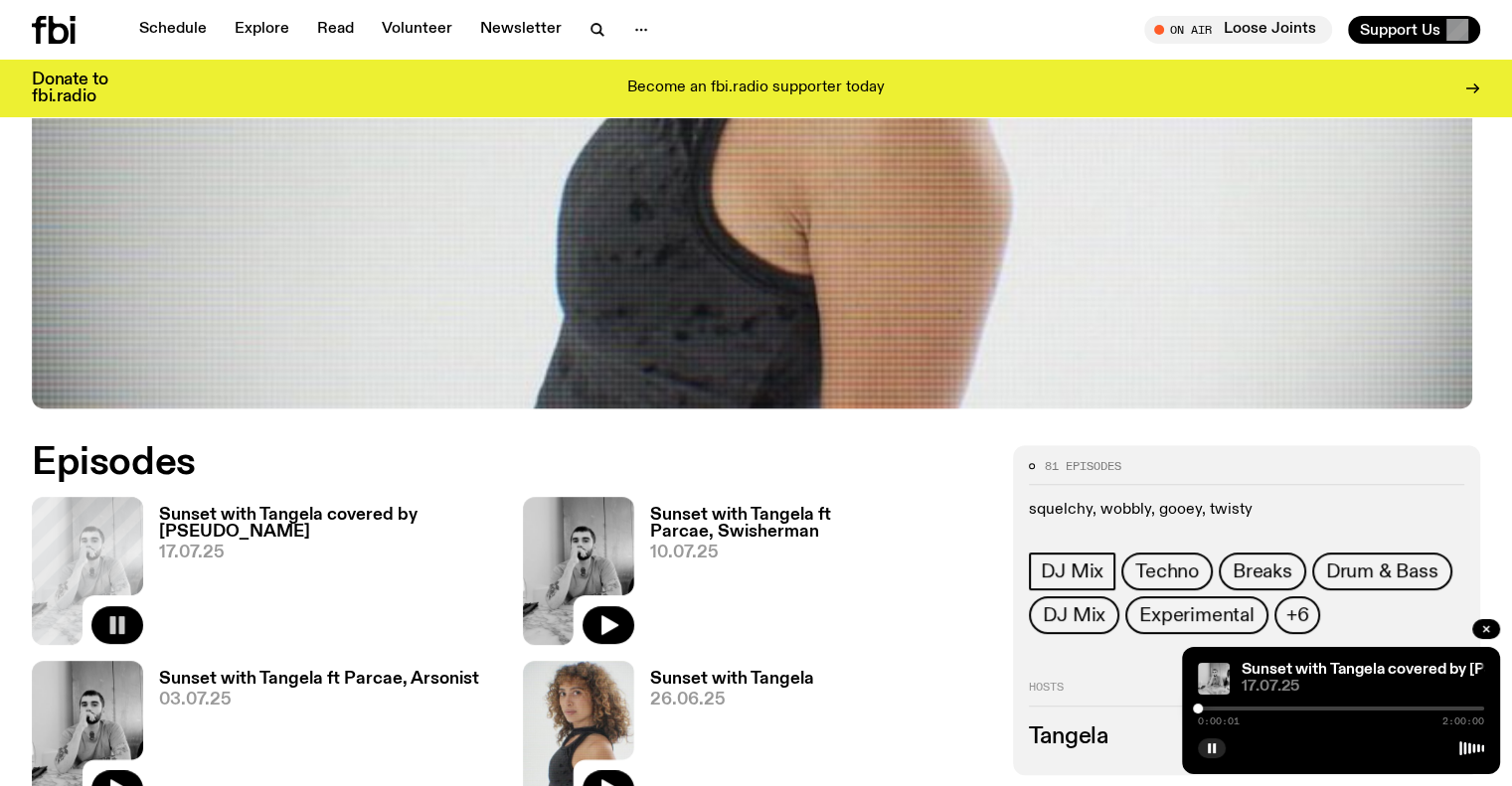 click at bounding box center [1341, 708] 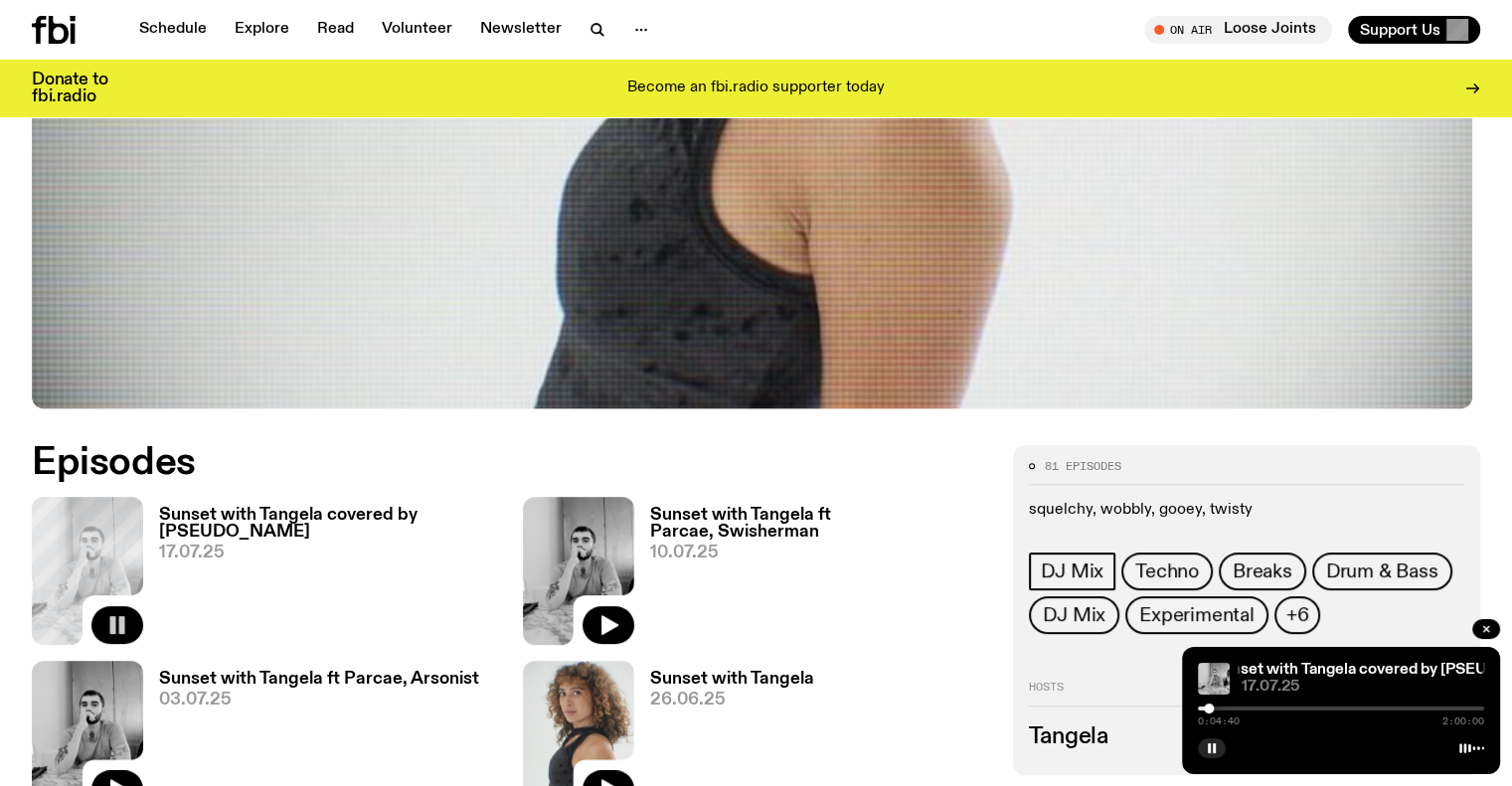 click at bounding box center [1209, 708] 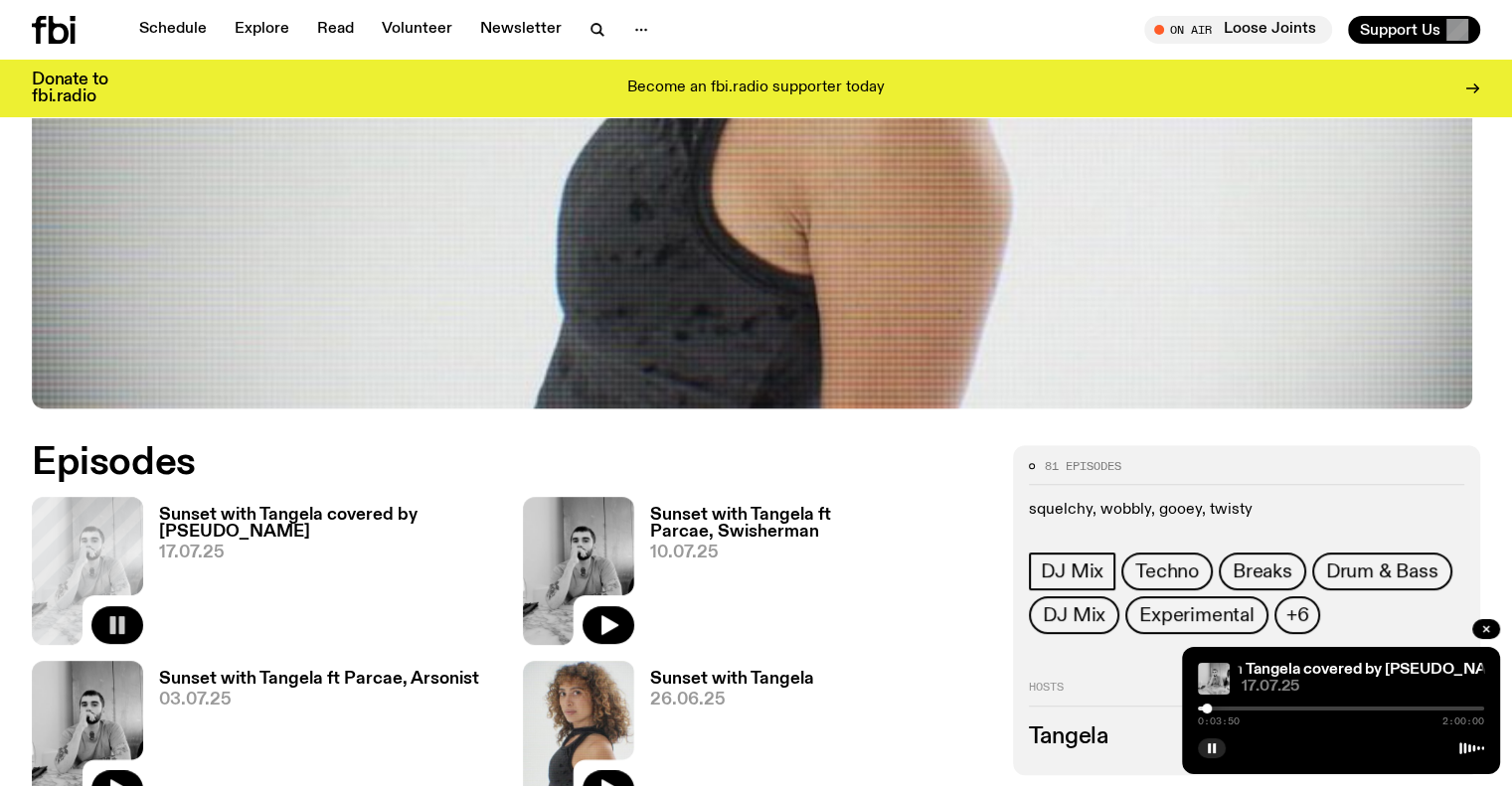 click at bounding box center (1207, 708) 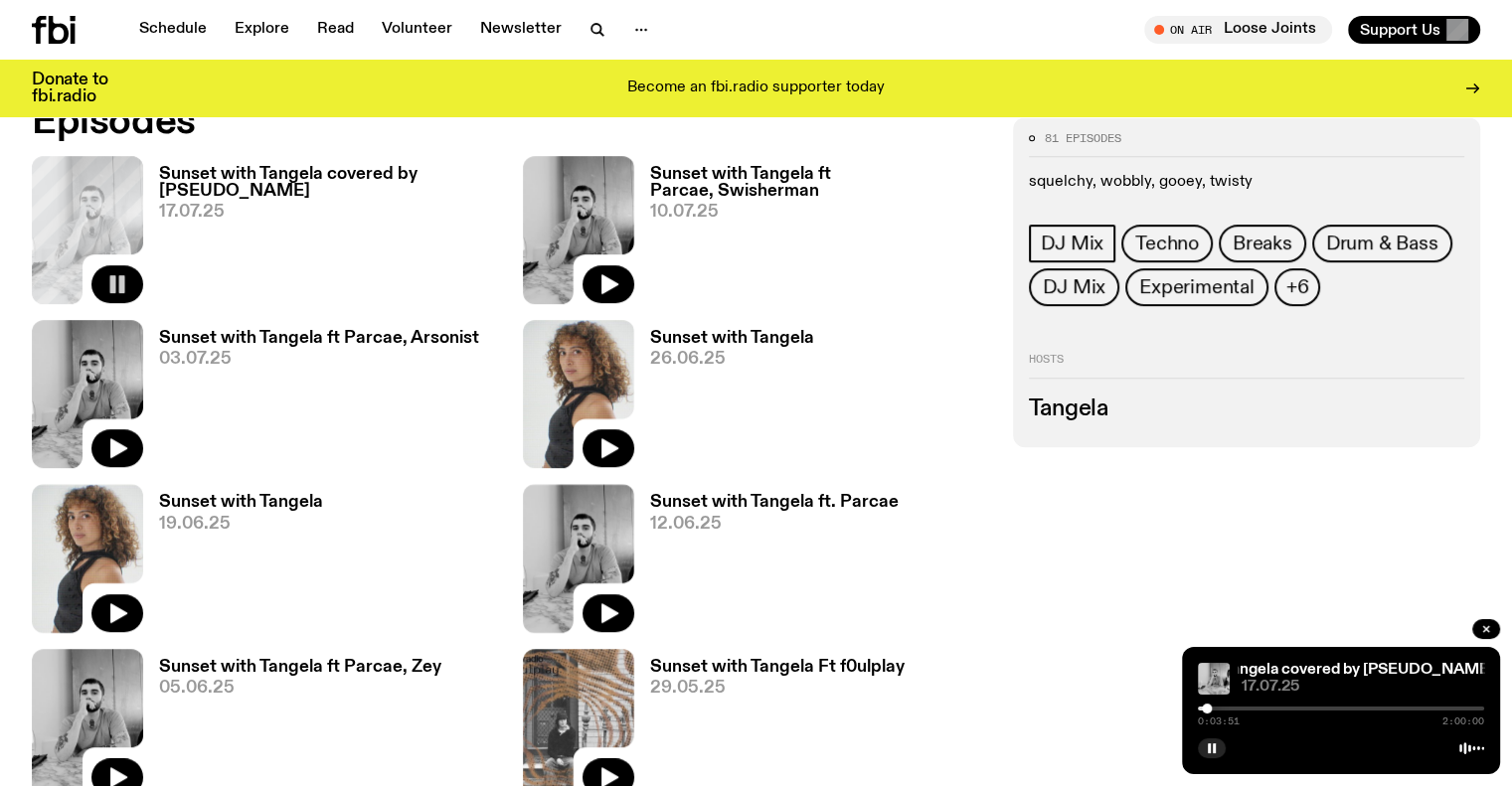 scroll, scrollTop: 1081, scrollLeft: 0, axis: vertical 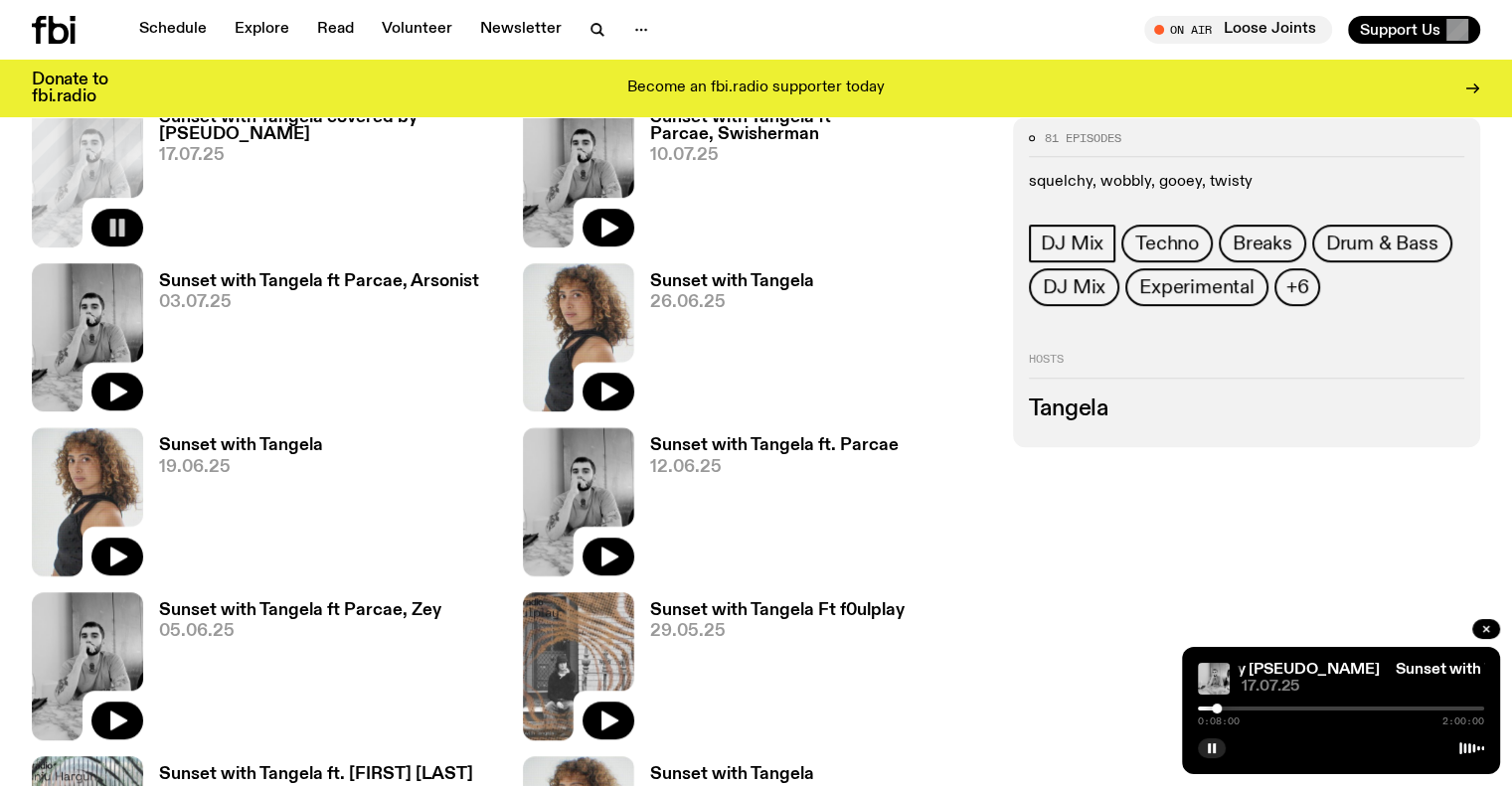 click at bounding box center [1217, 708] 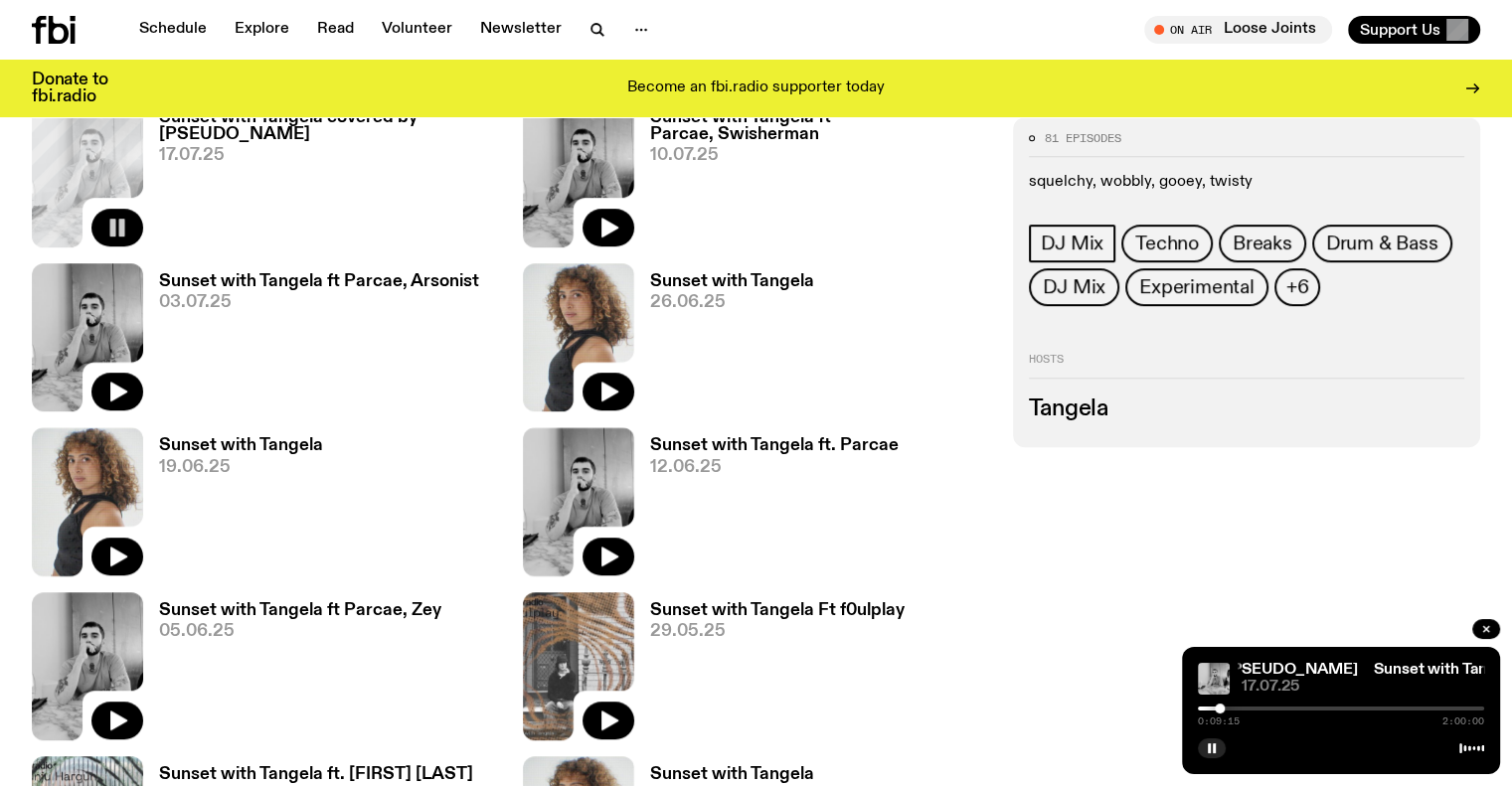 click at bounding box center [1220, 708] 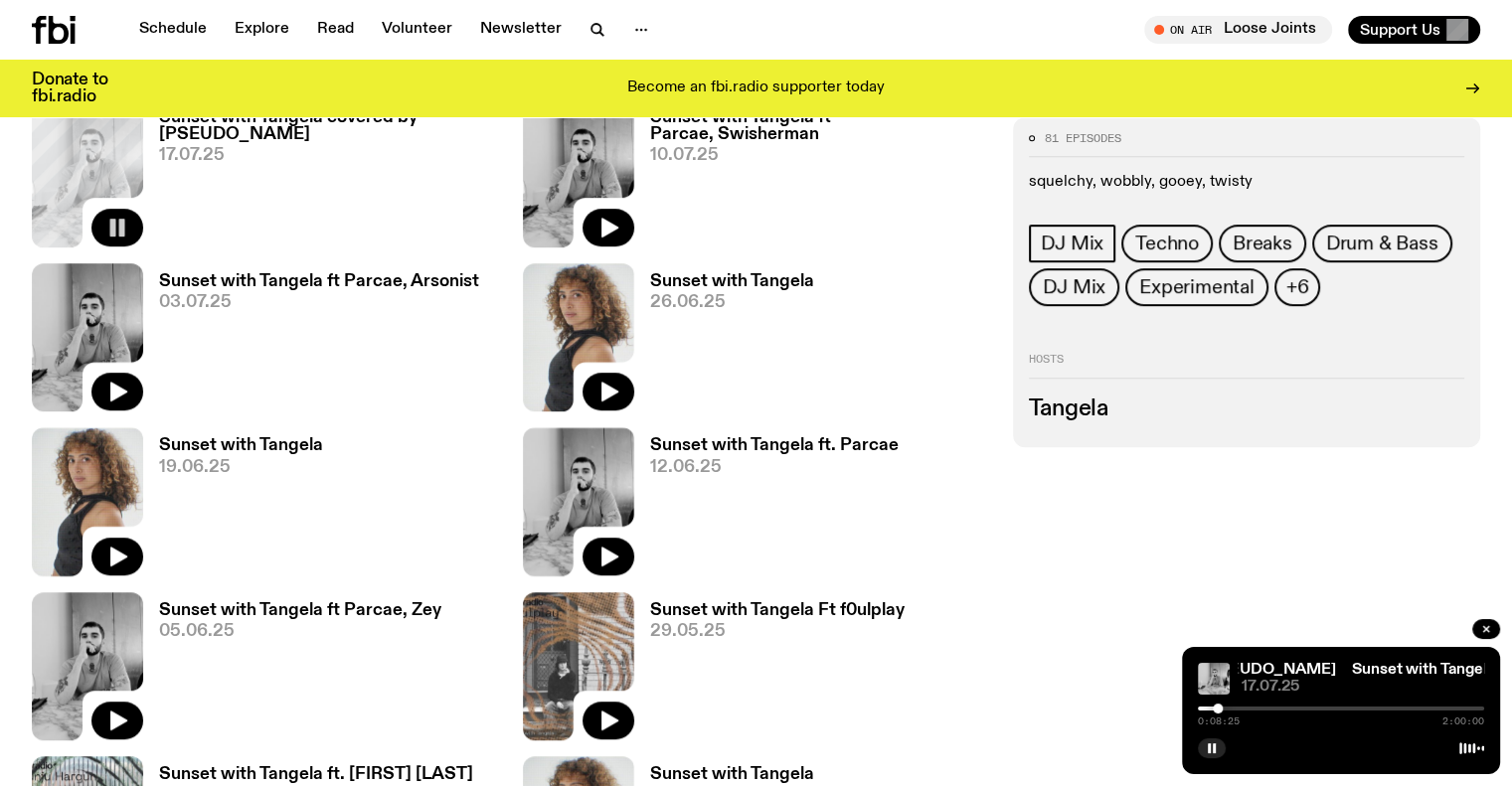 click at bounding box center [1218, 708] 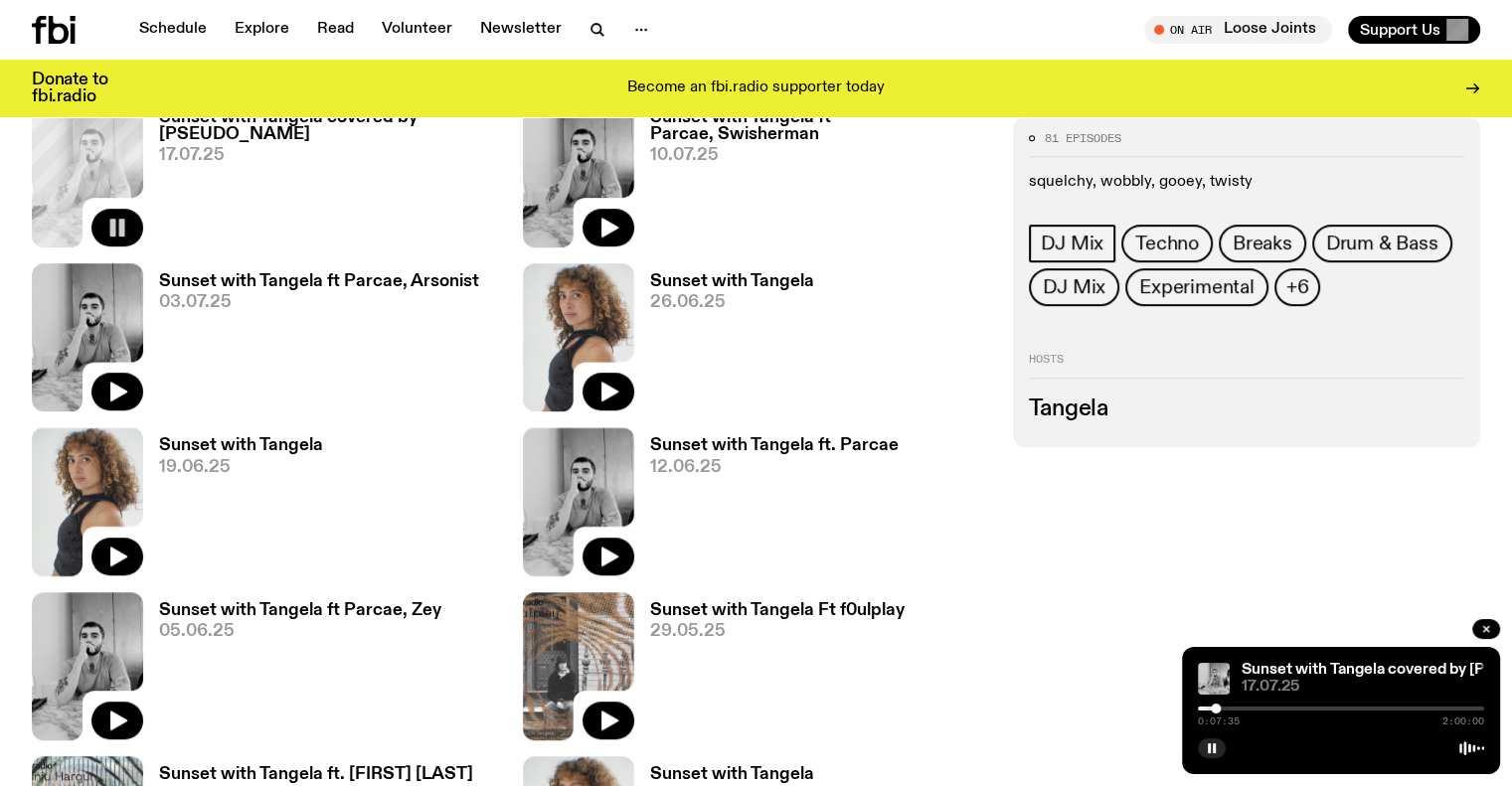click at bounding box center (1216, 708) 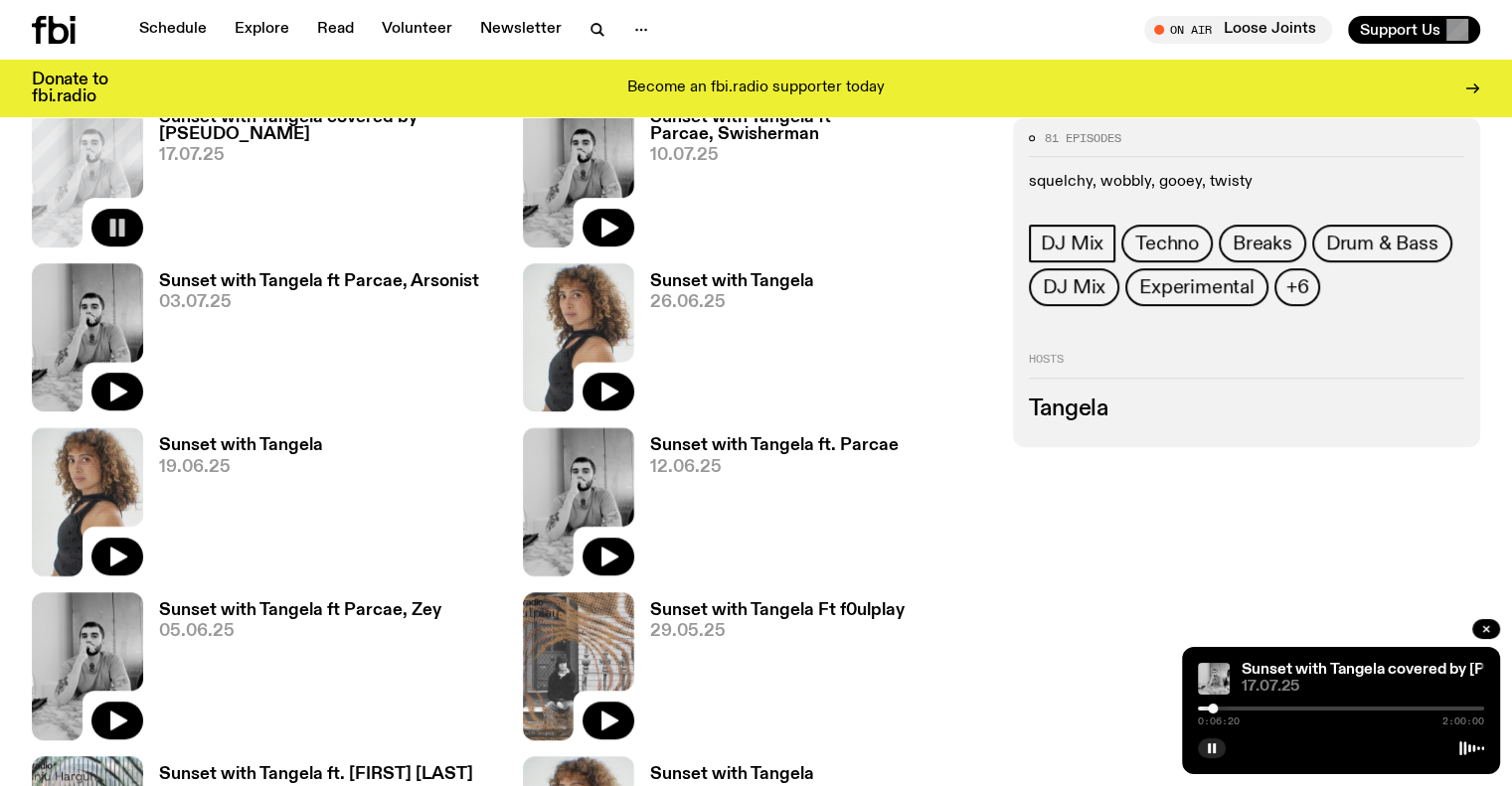 click at bounding box center (1213, 708) 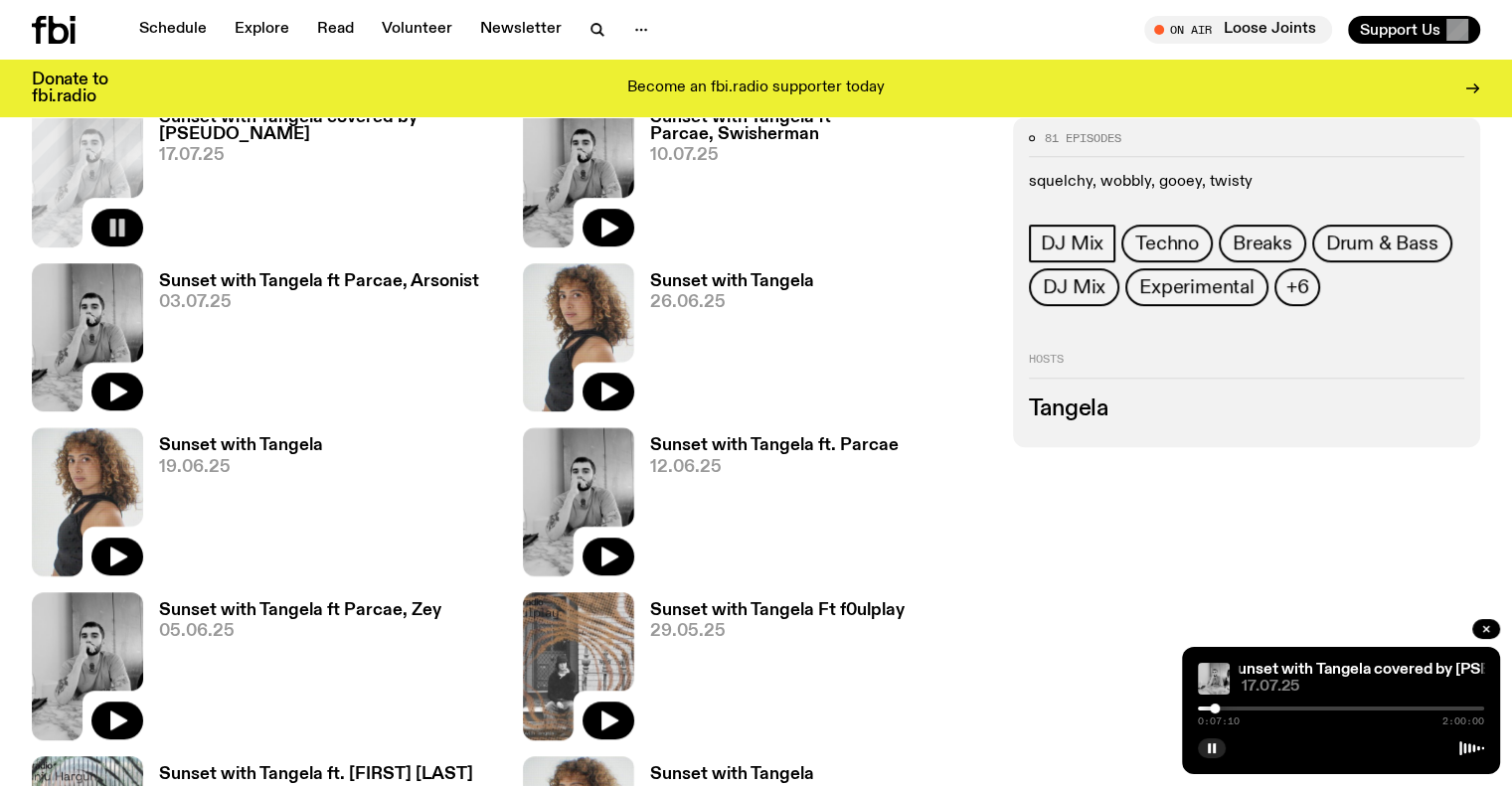 click at bounding box center [1215, 708] 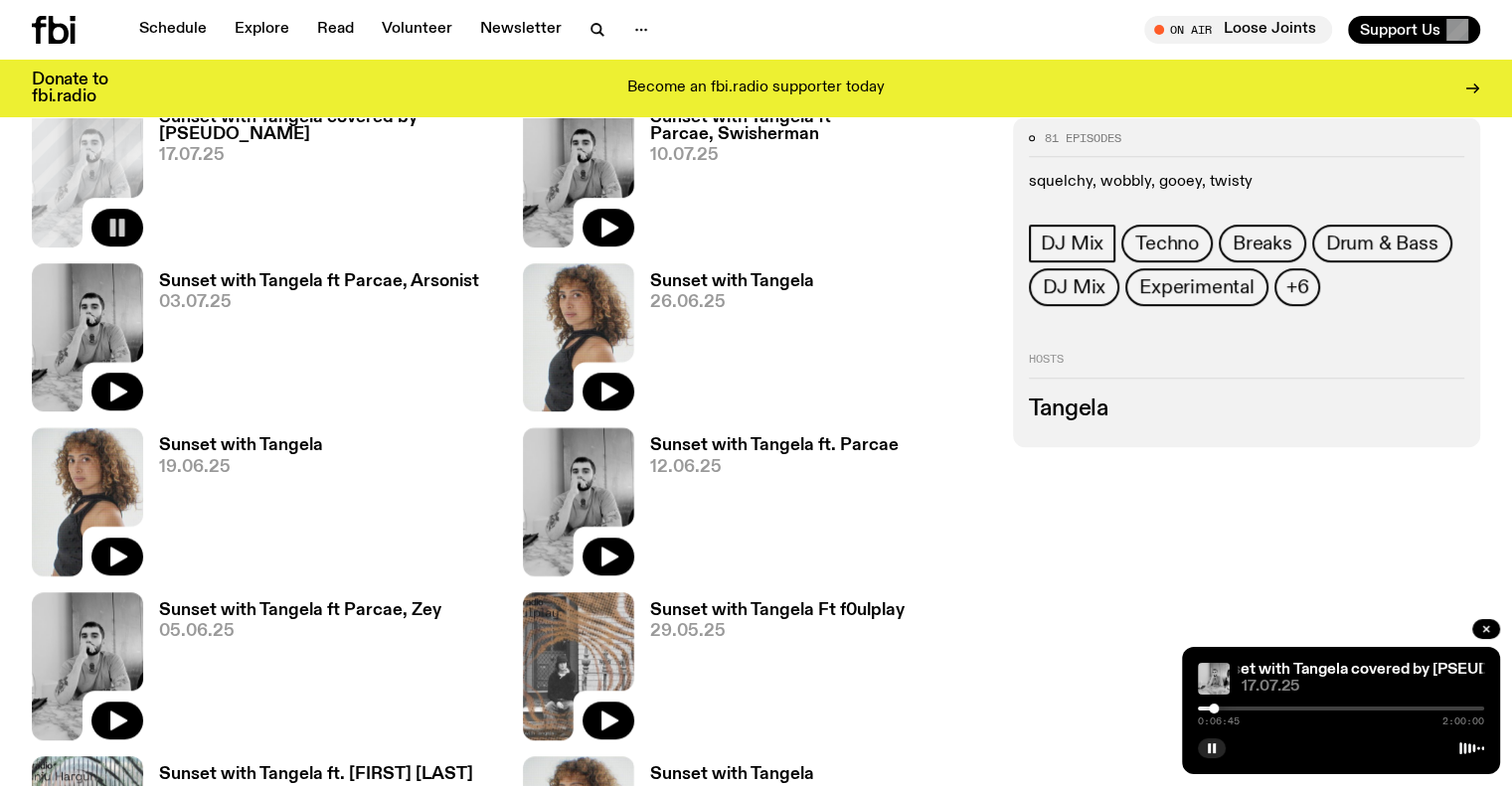 click at bounding box center (1214, 708) 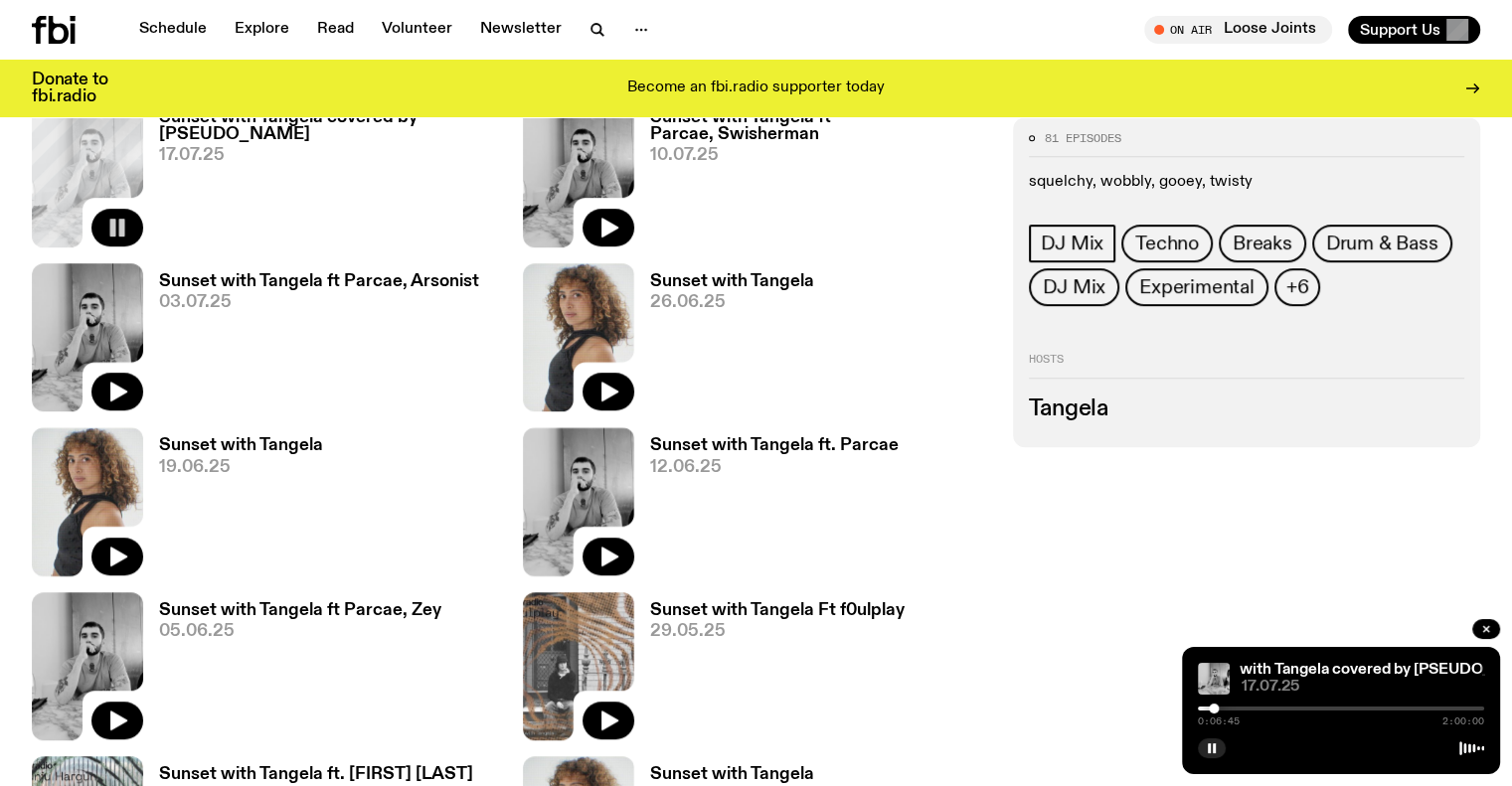 click at bounding box center [1214, 708] 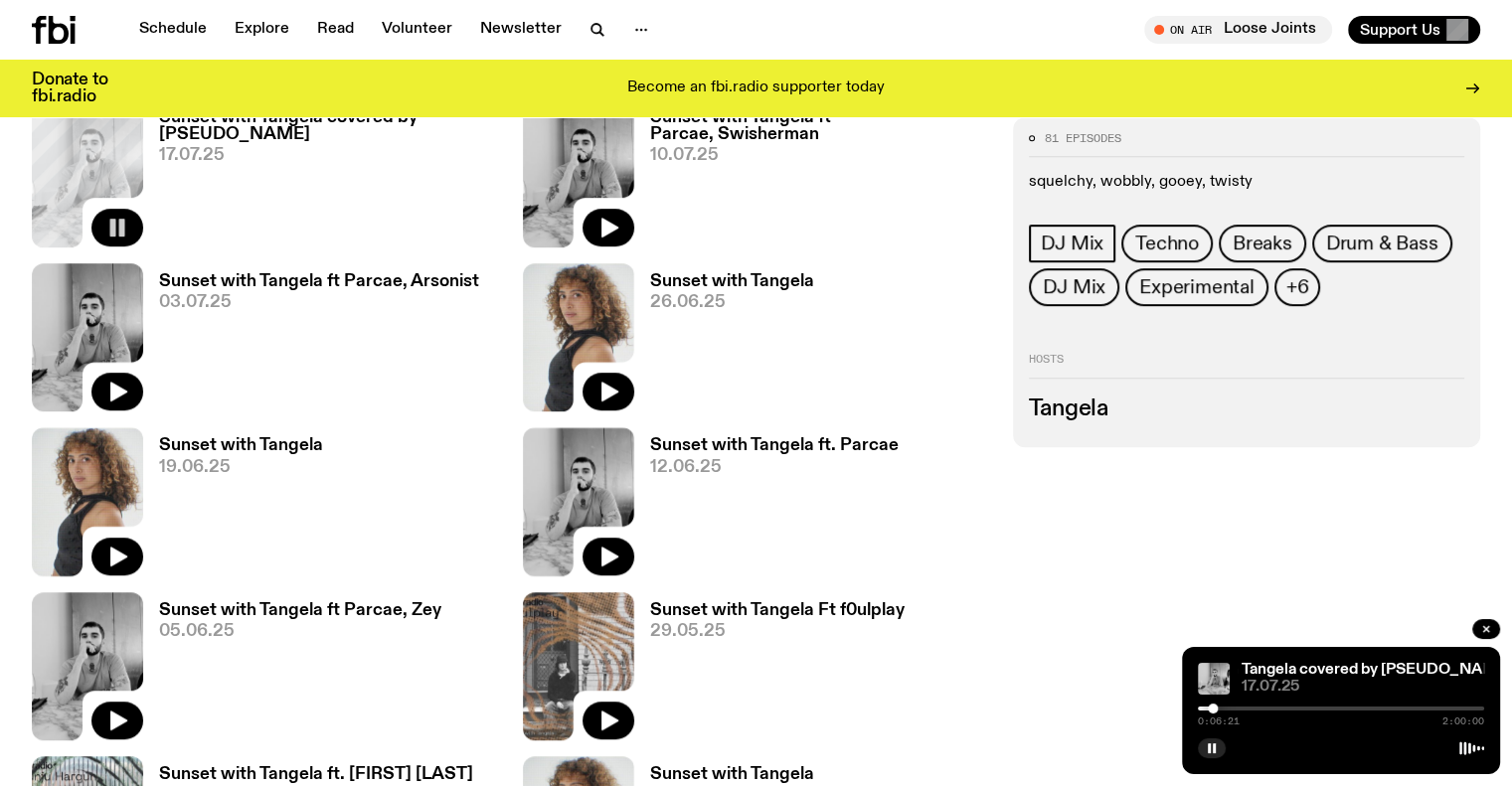 click at bounding box center [1213, 708] 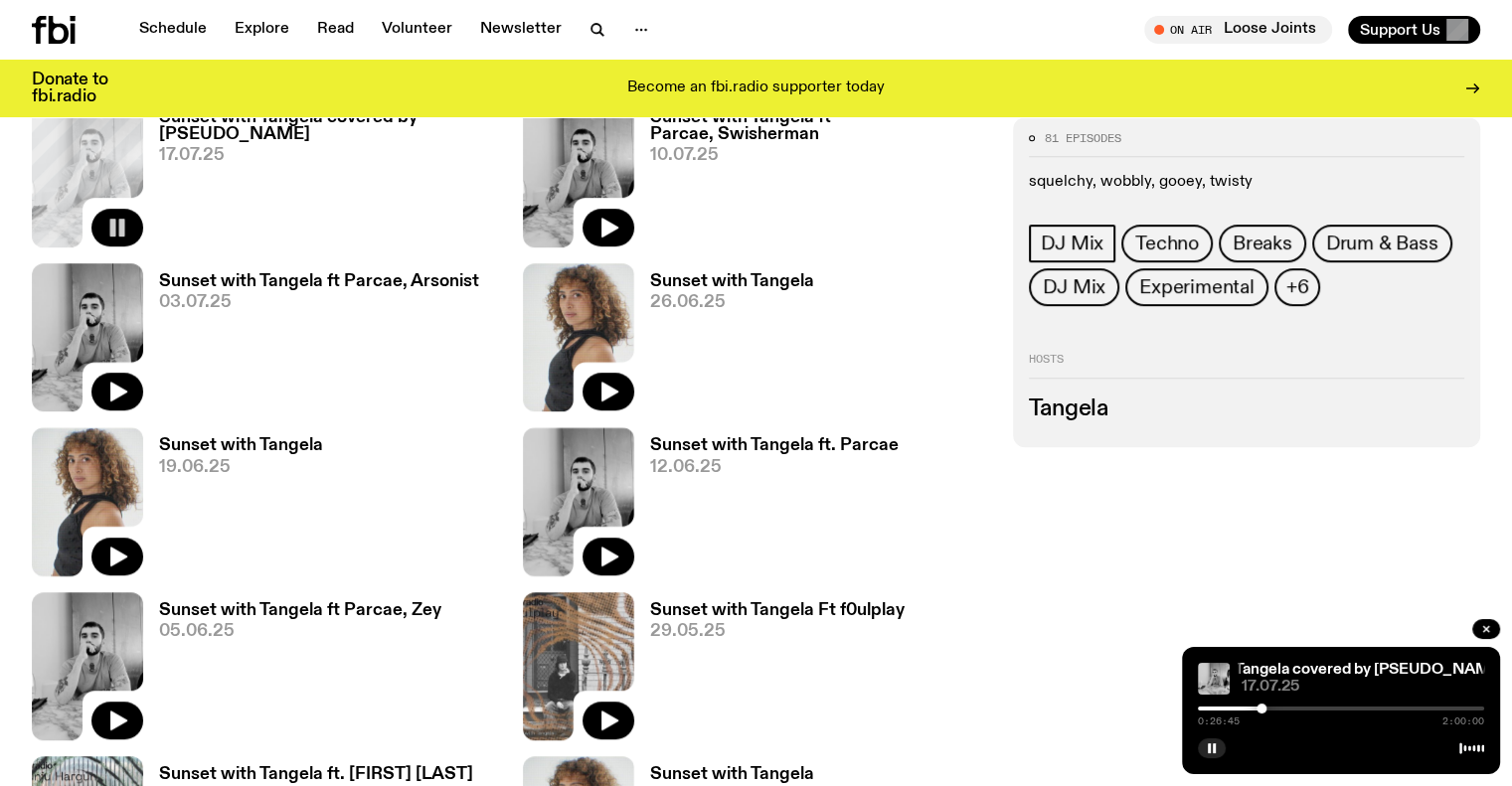 click at bounding box center (1261, 708) 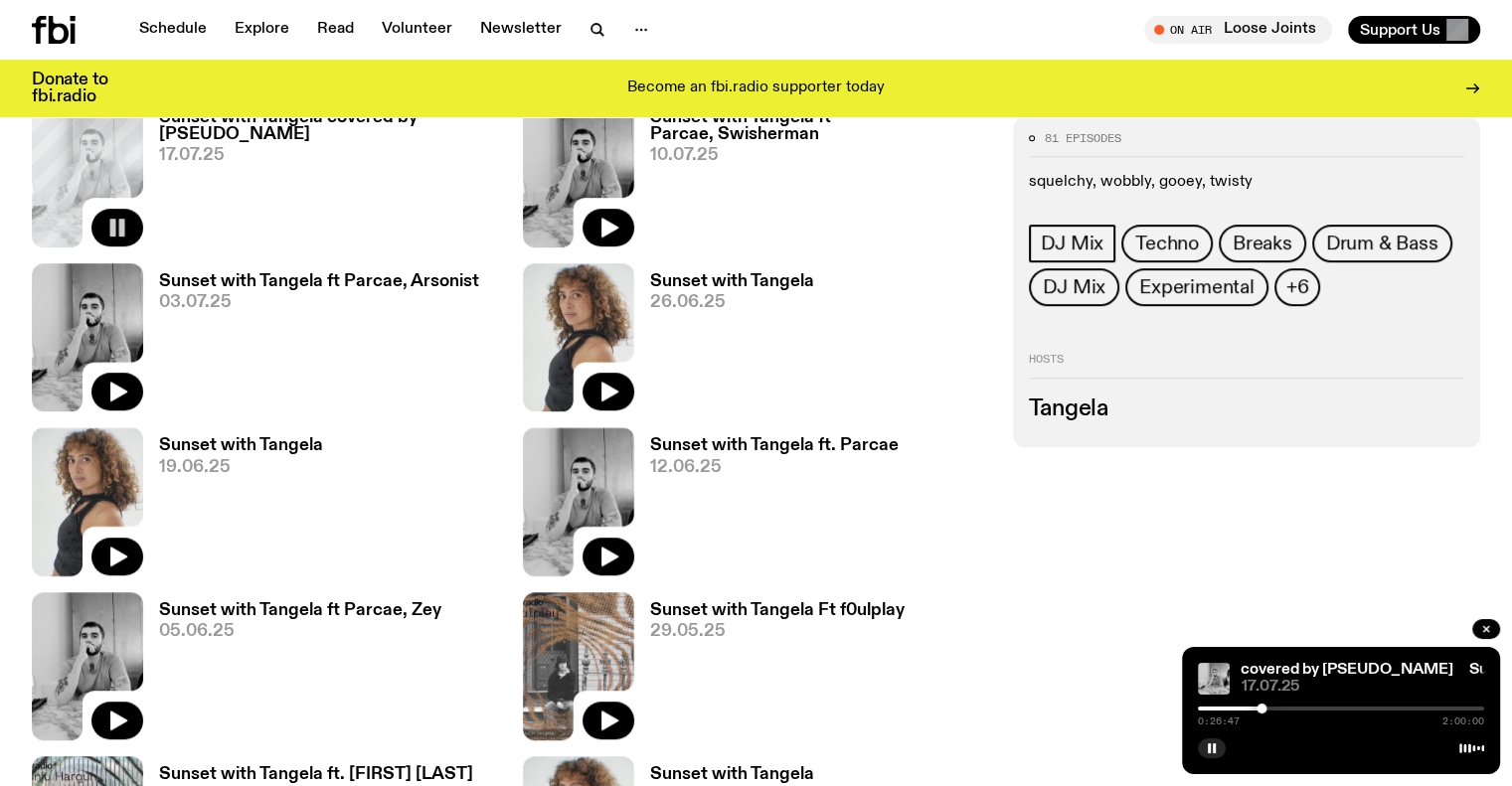 click at bounding box center (1341, 708) 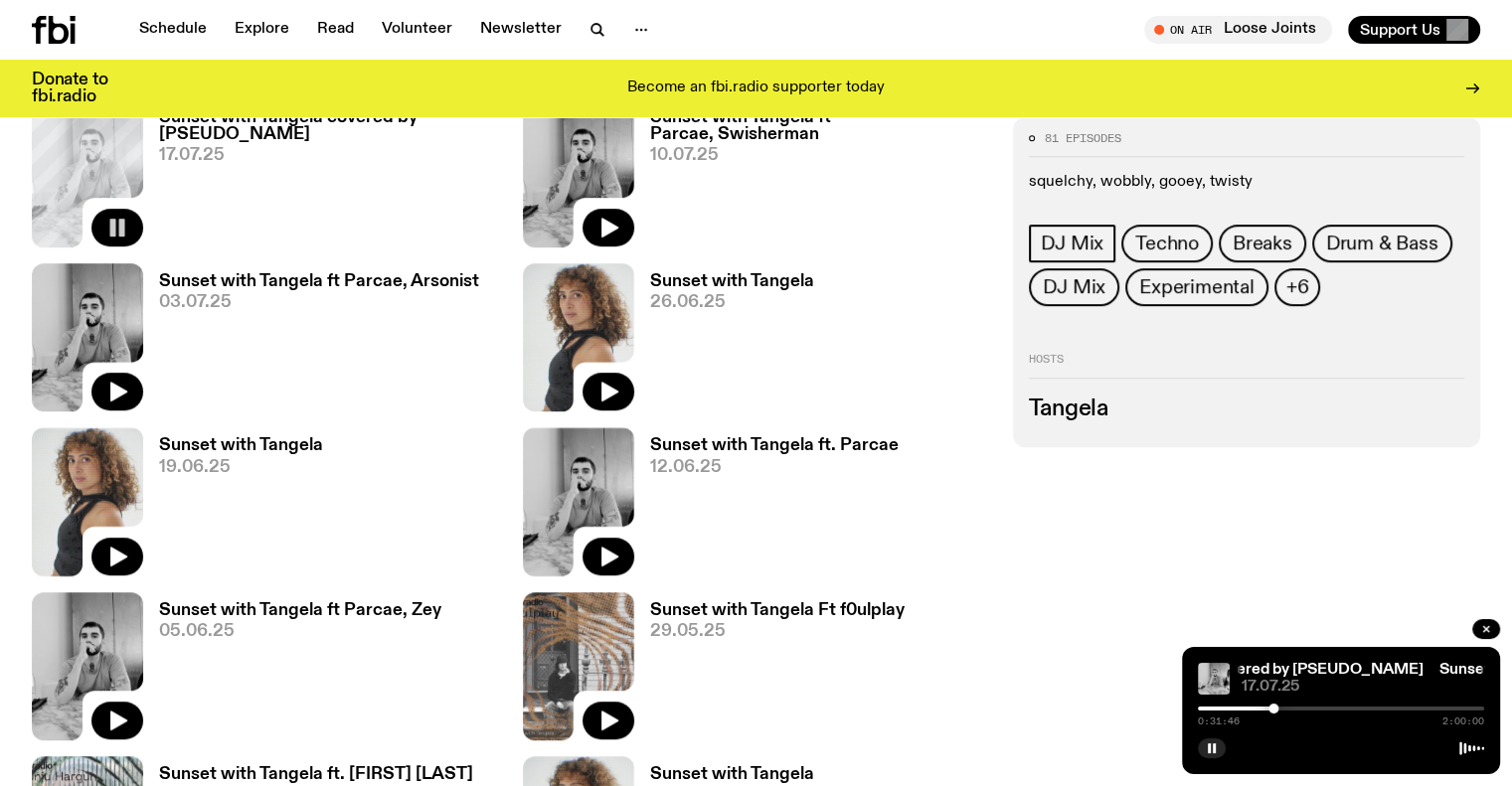 click at bounding box center [1341, 708] 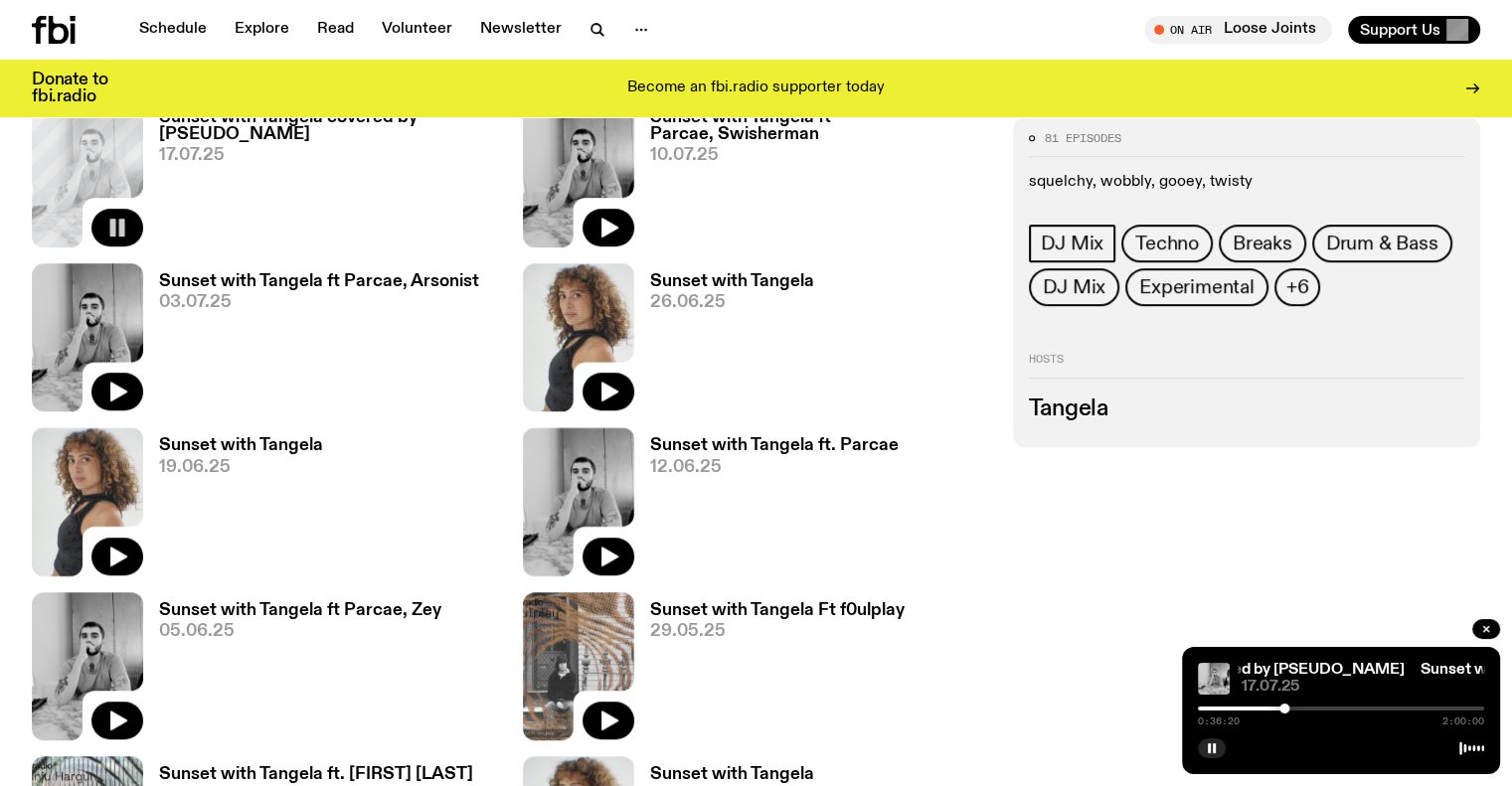 click at bounding box center (1341, 708) 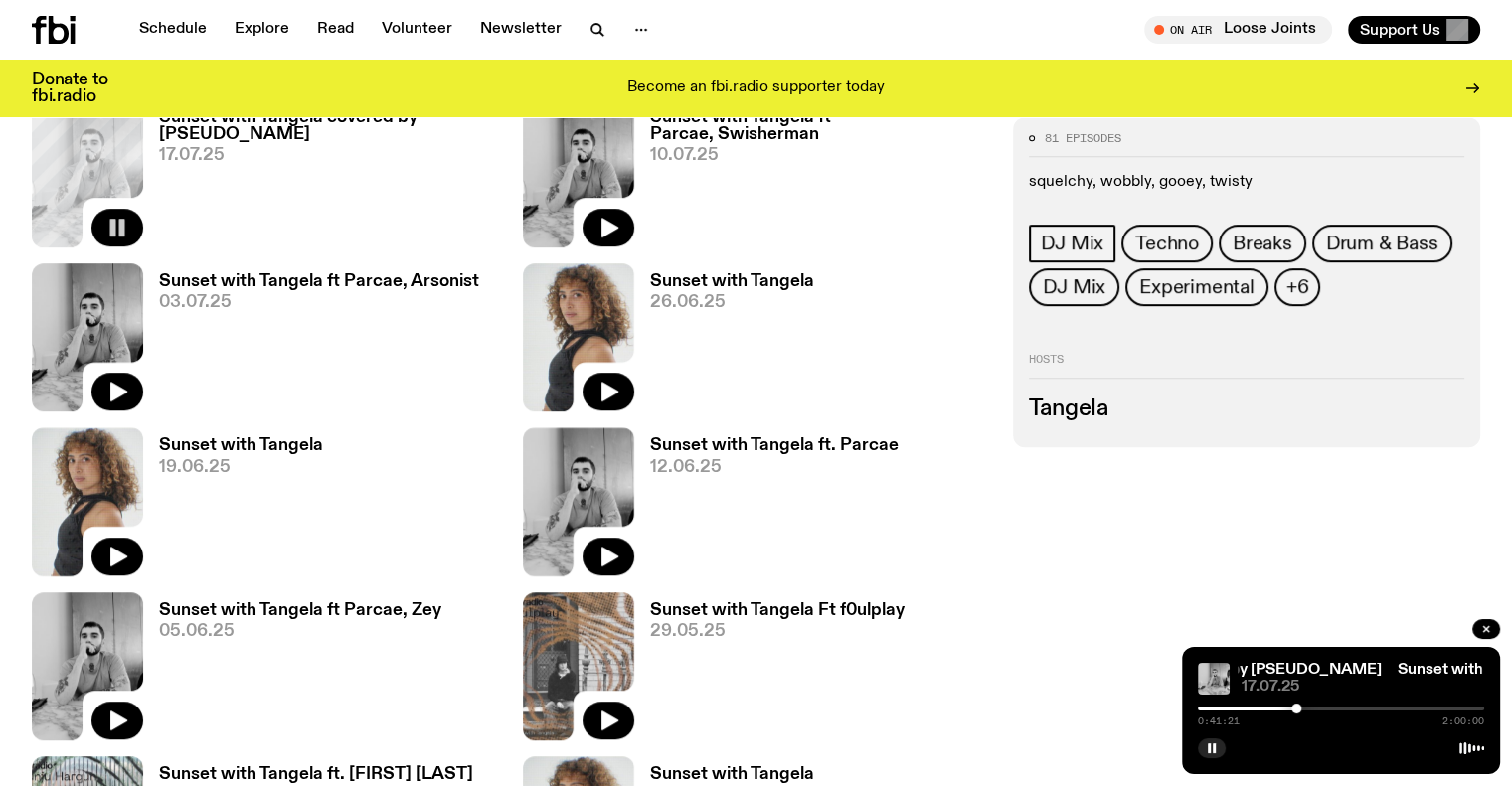 click at bounding box center (1341, 708) 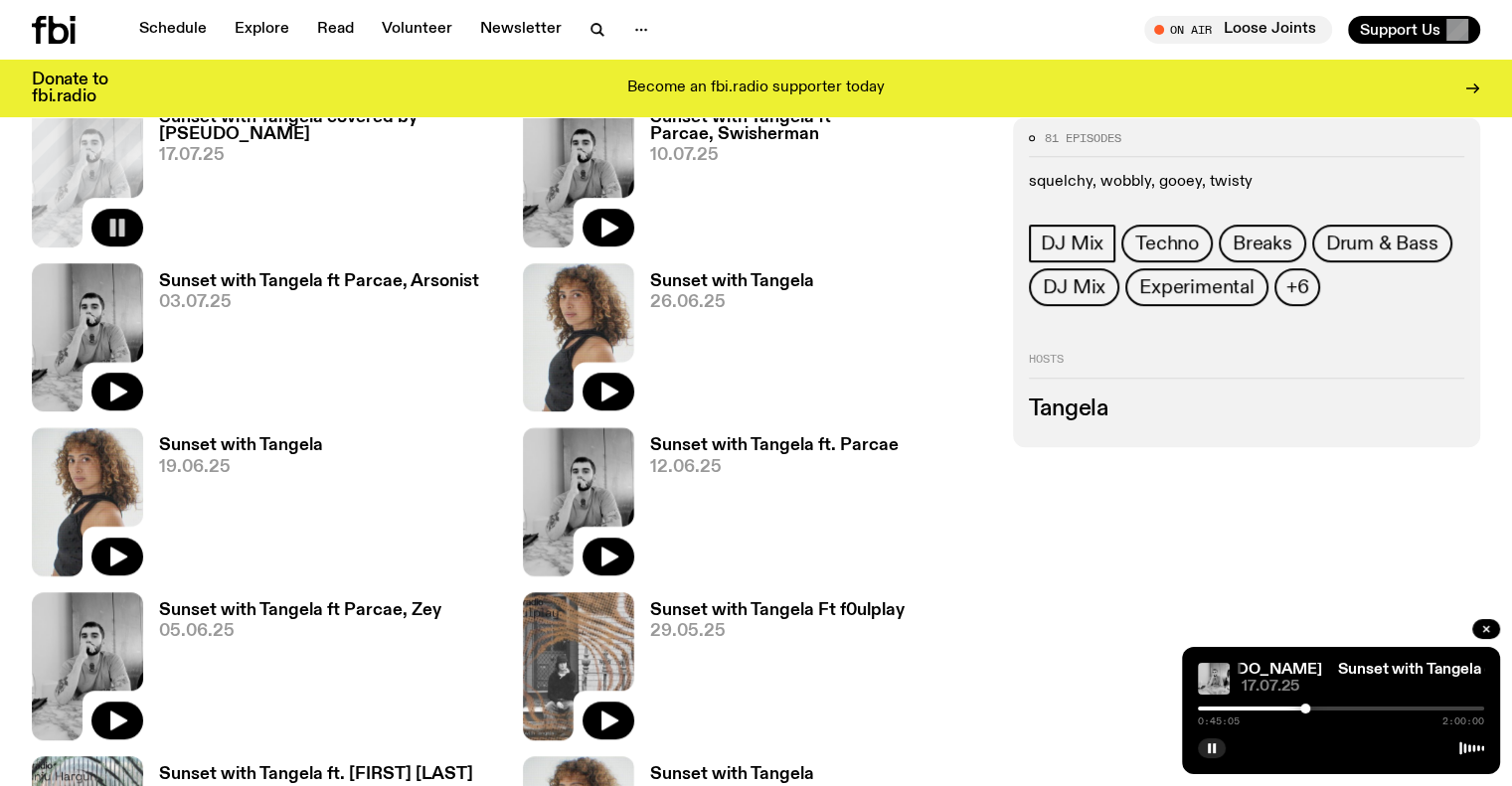click at bounding box center [1305, 708] 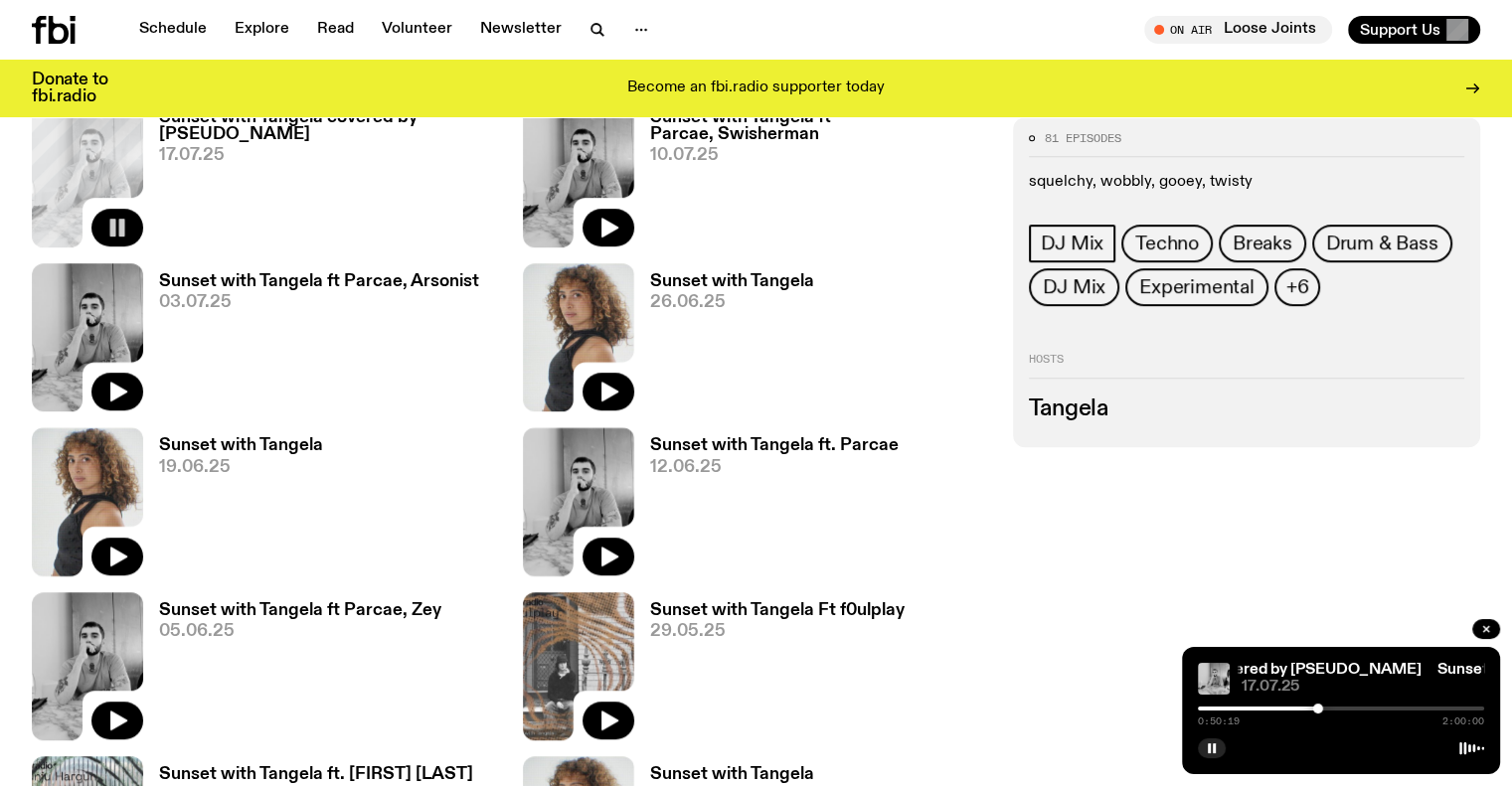 click on "0:50:19 2:00:00" at bounding box center [1341, 714] 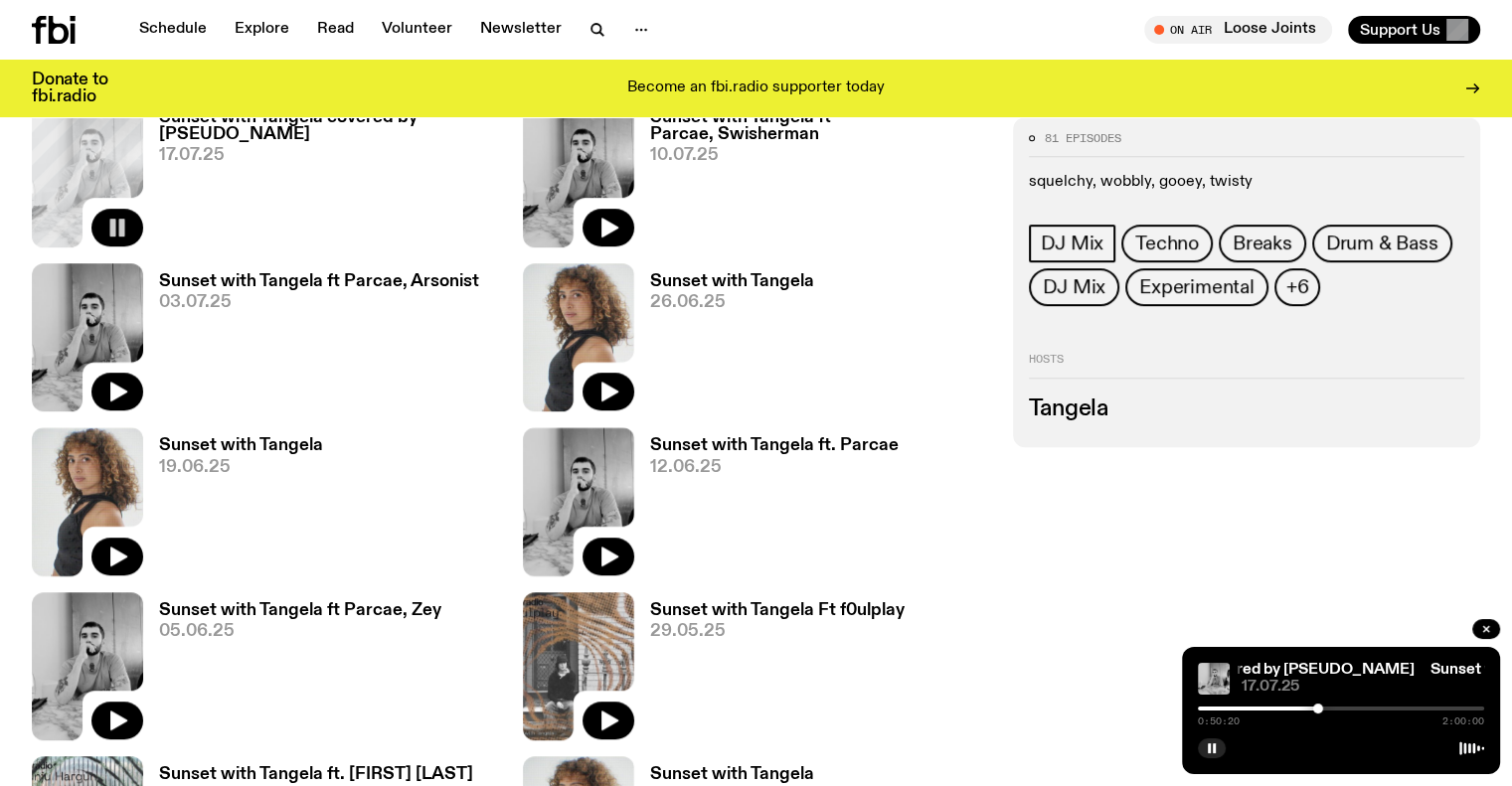 click at bounding box center [1341, 708] 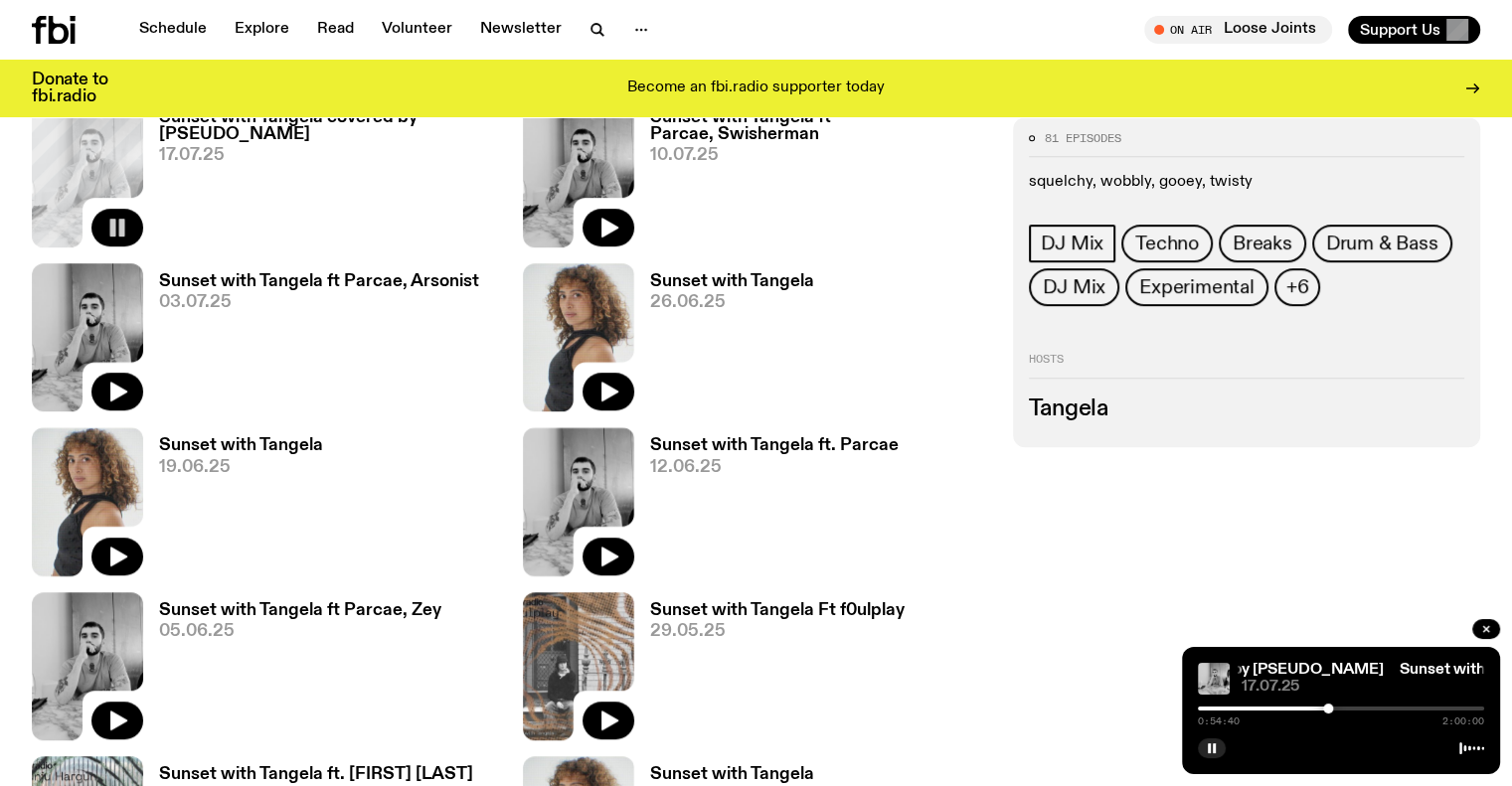 click at bounding box center (1341, 708) 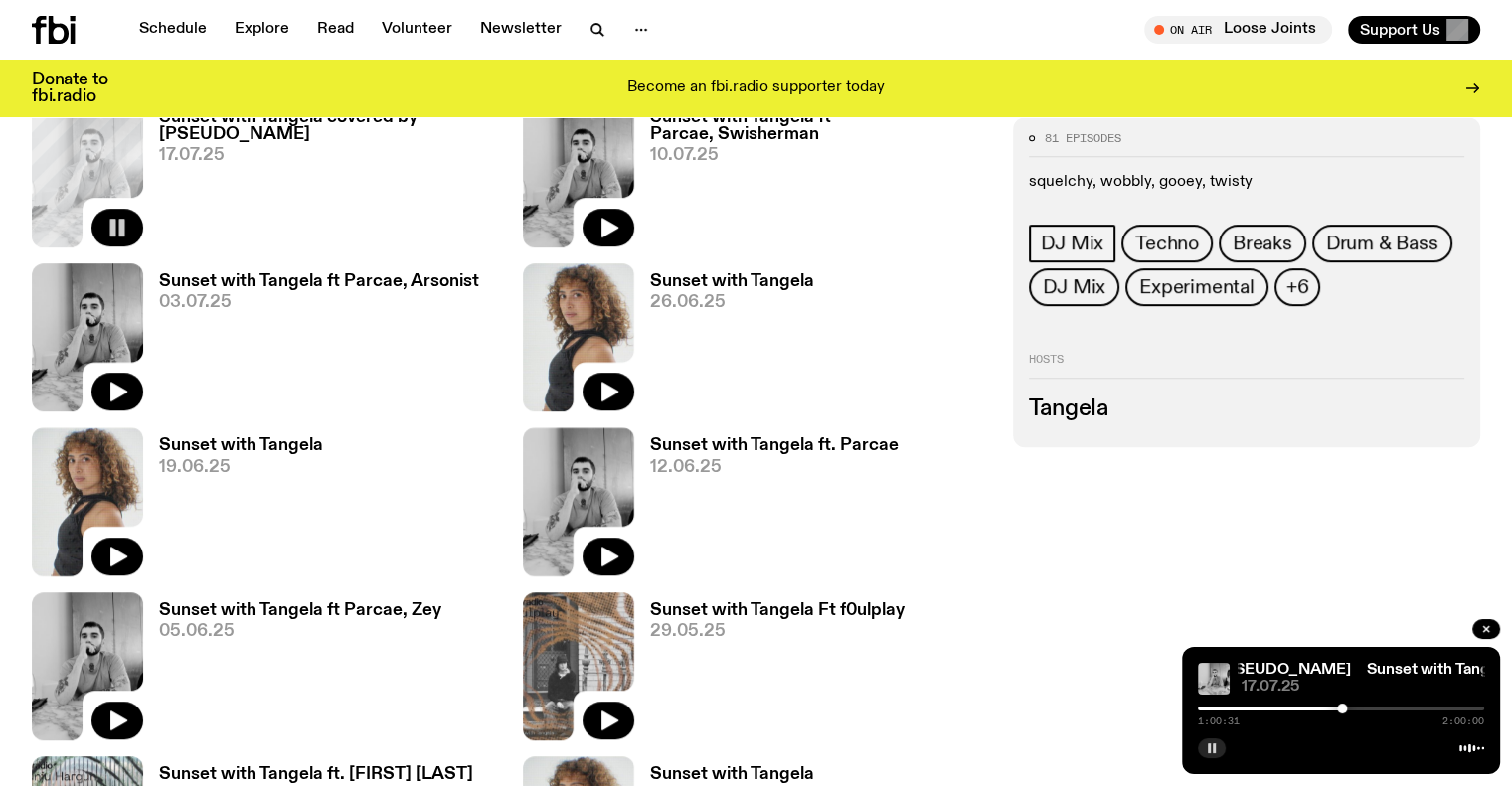 click 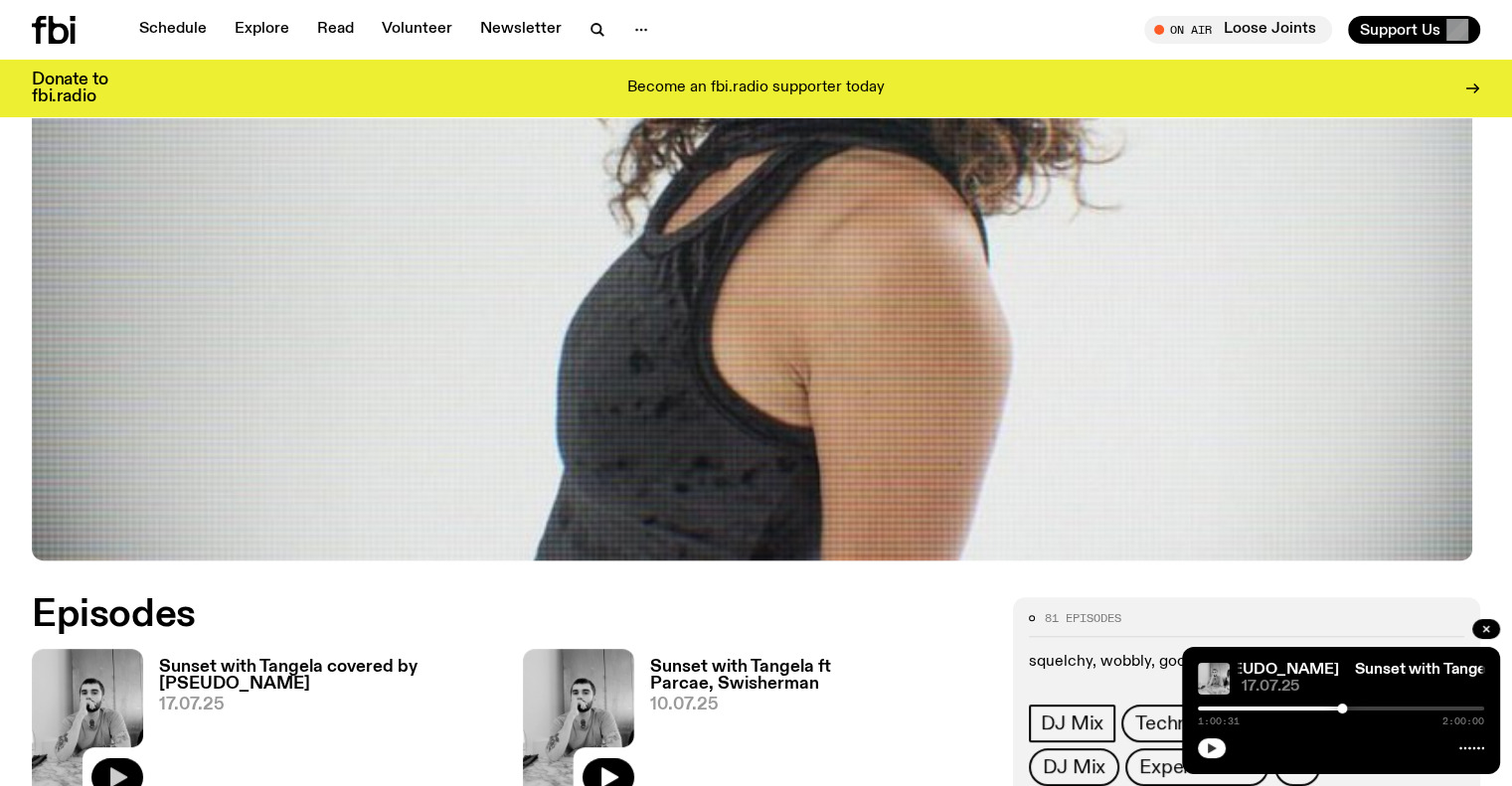 scroll, scrollTop: 0, scrollLeft: 0, axis: both 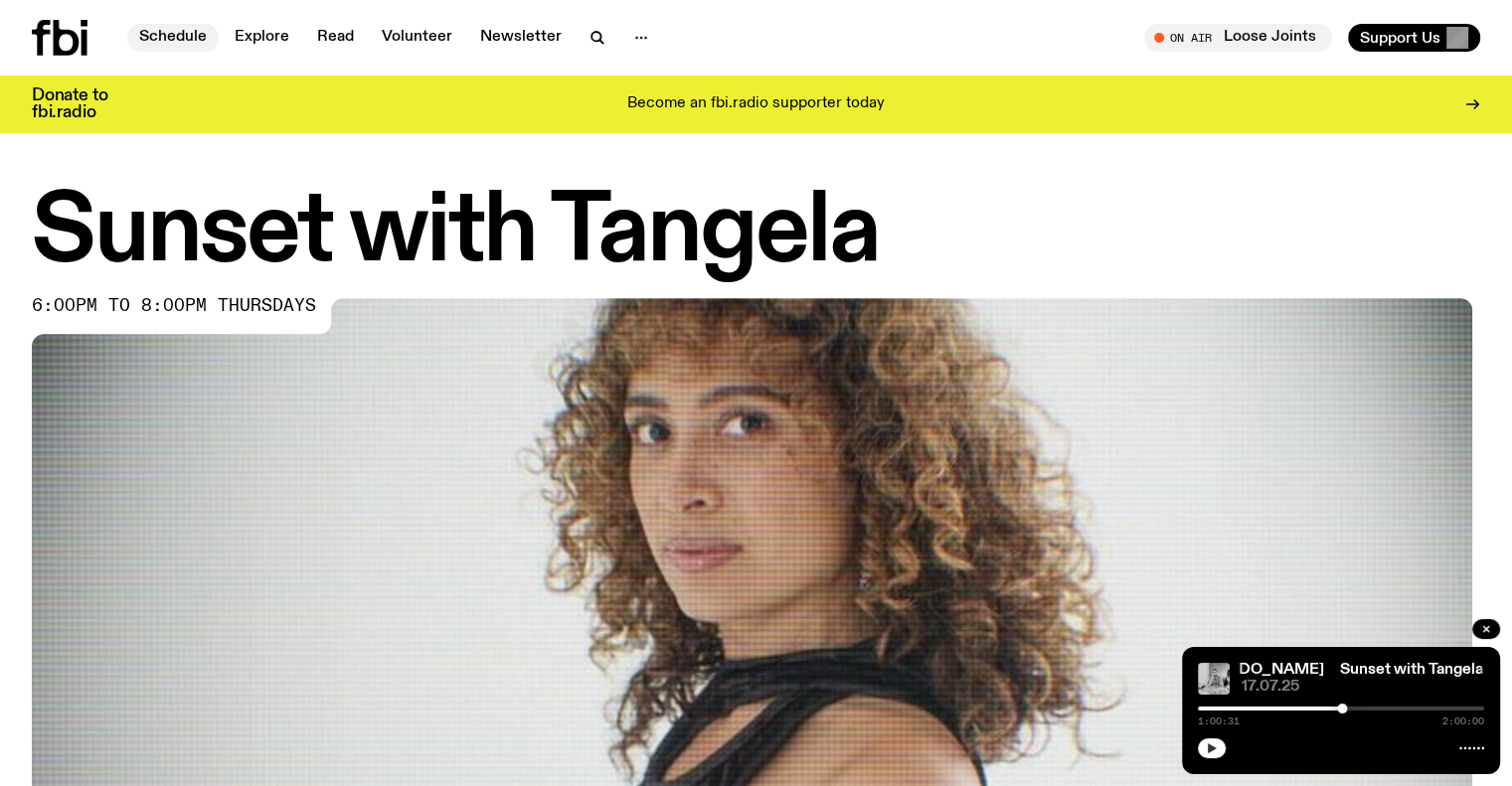 click on "Schedule" at bounding box center [173, 38] 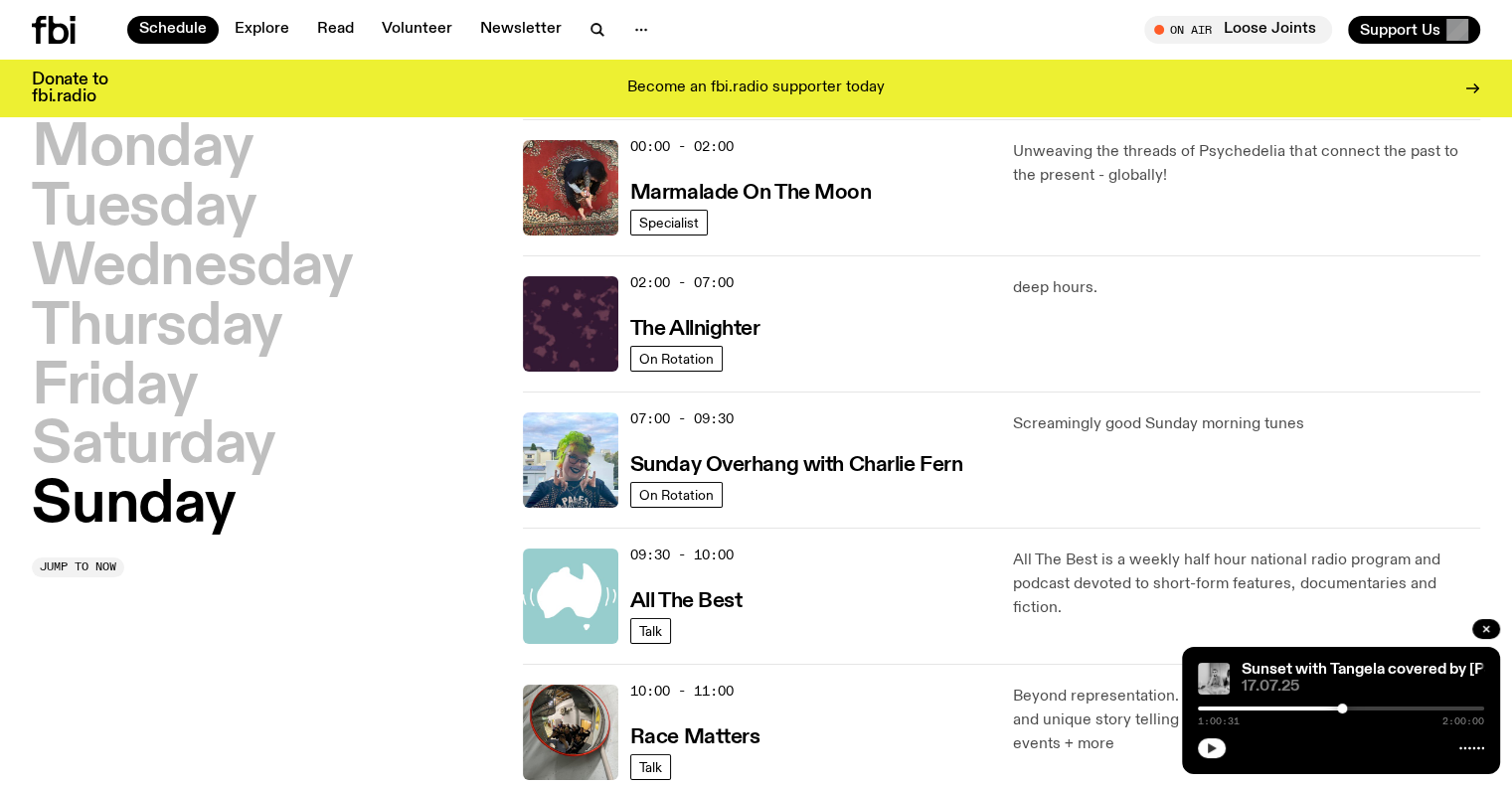 scroll, scrollTop: 99, scrollLeft: 0, axis: vertical 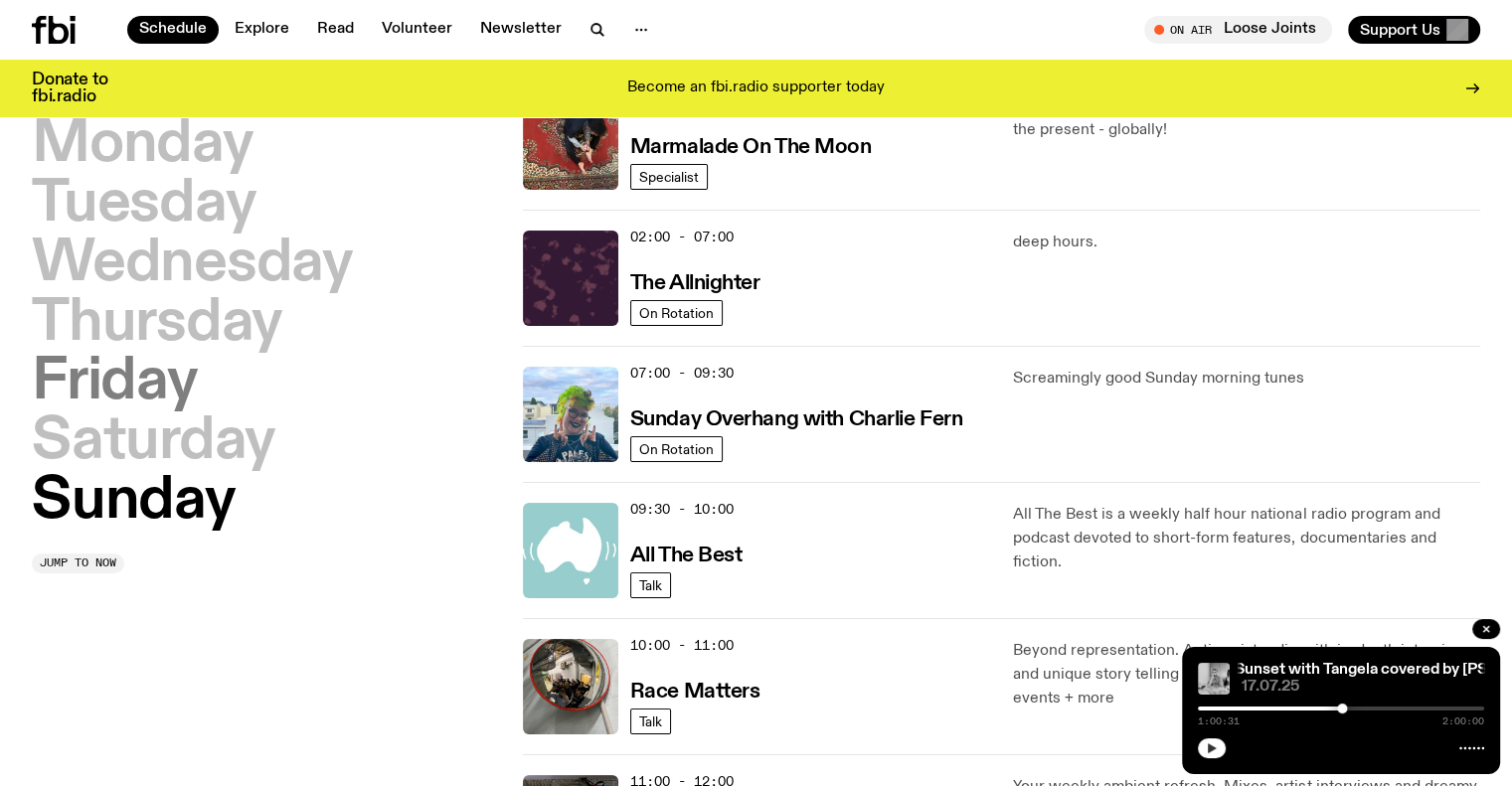 click on "Friday" at bounding box center [114, 383] 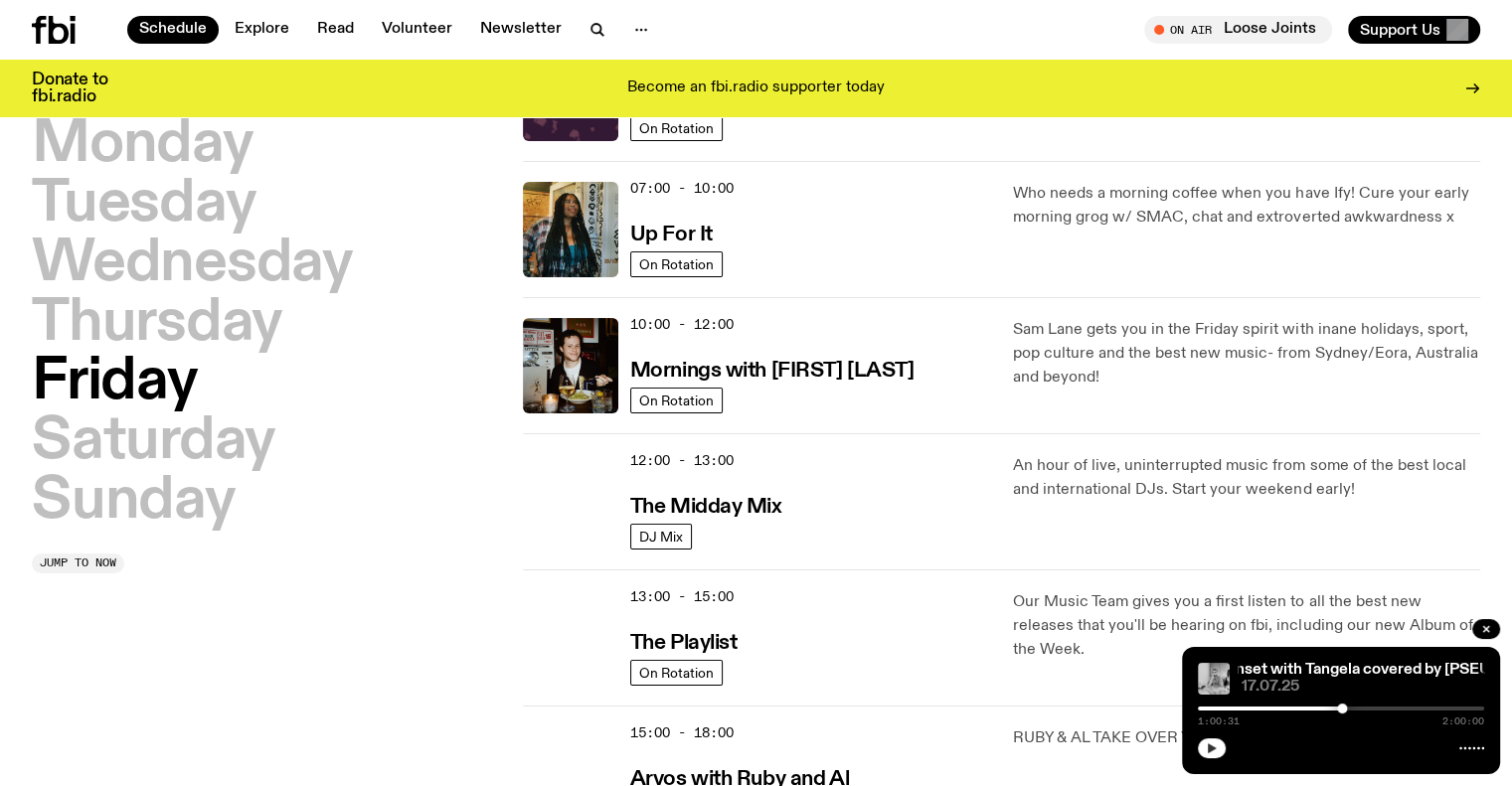 scroll, scrollTop: 552, scrollLeft: 0, axis: vertical 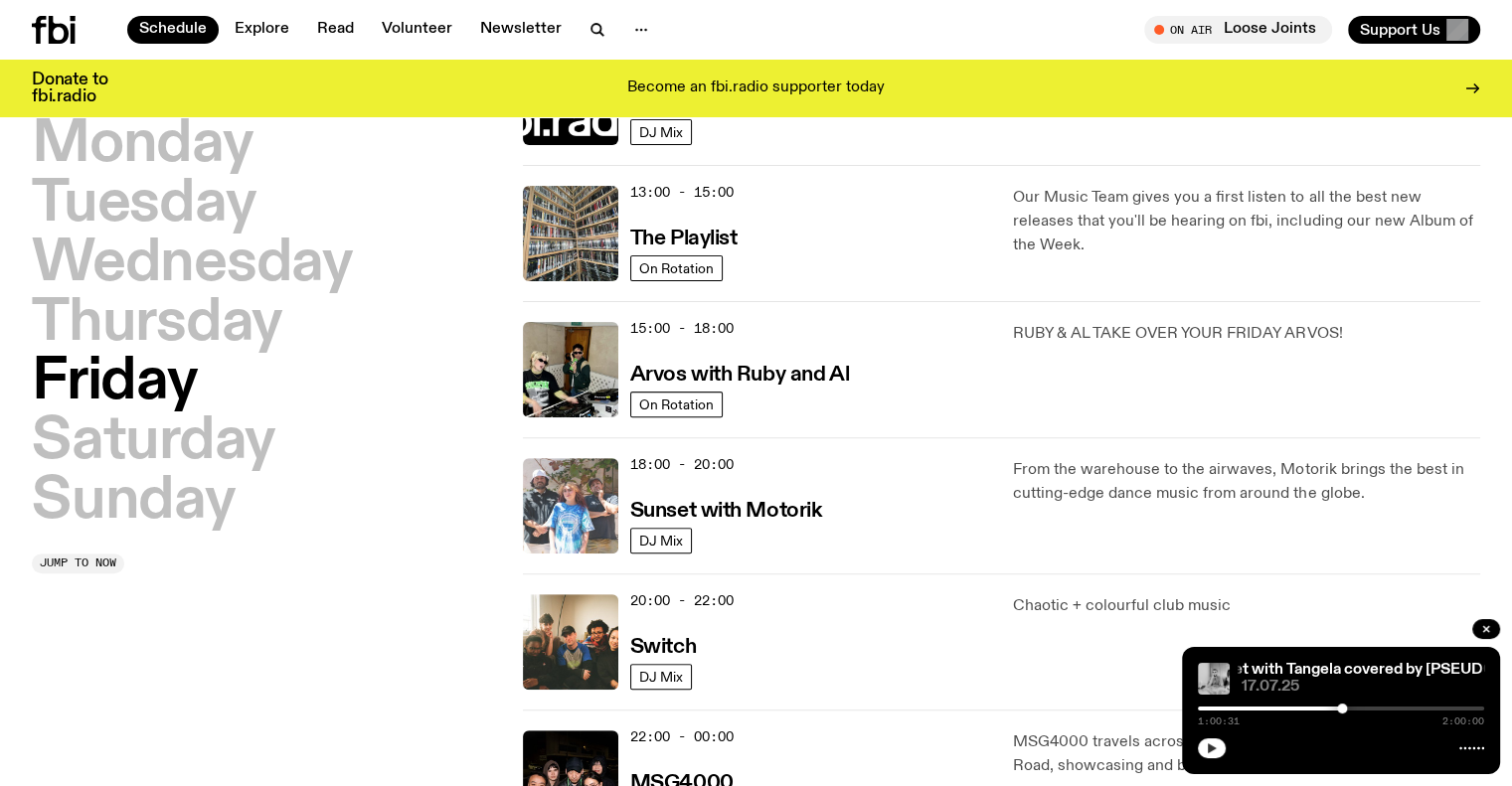 click 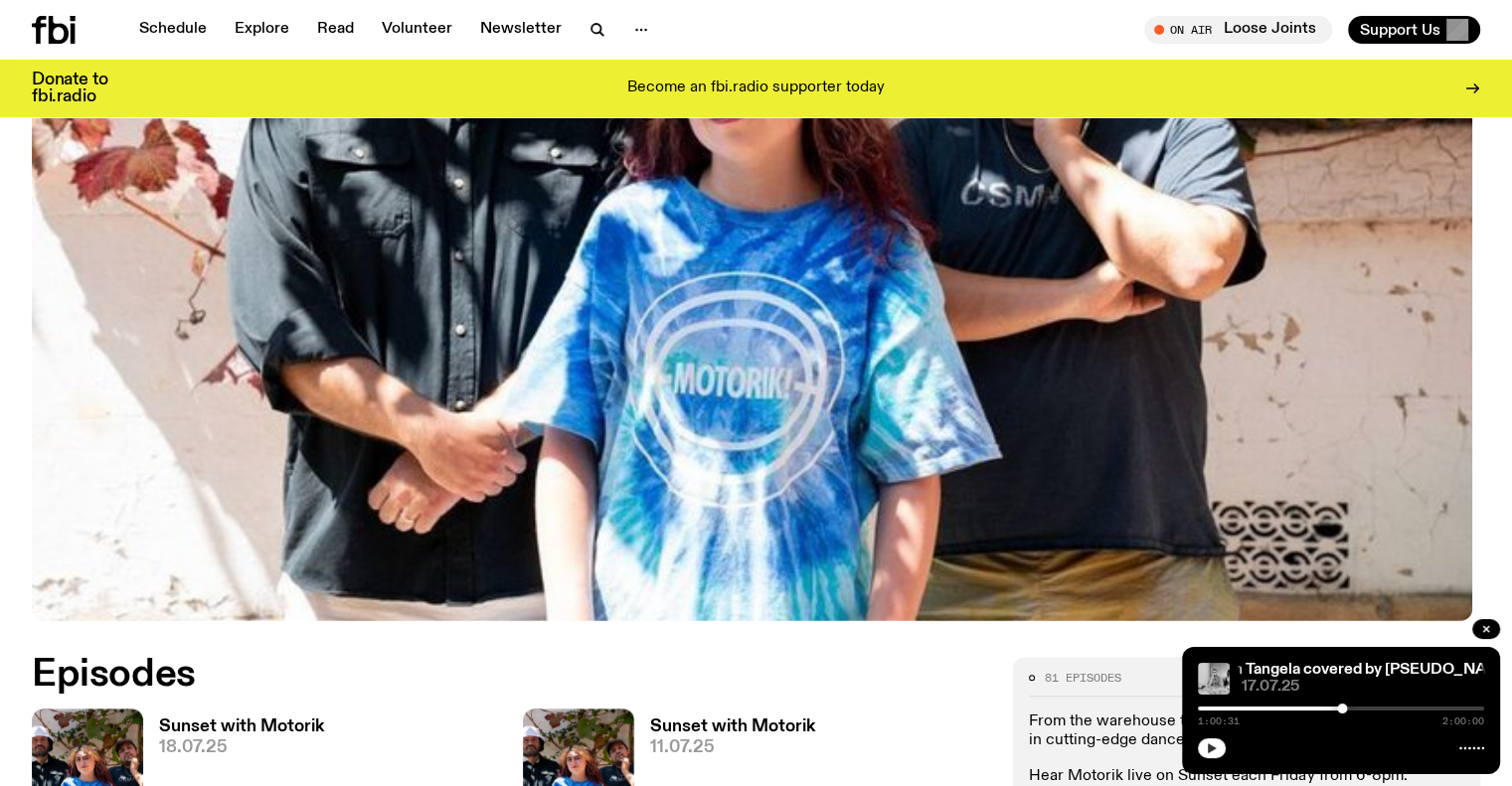 scroll, scrollTop: 484, scrollLeft: 0, axis: vertical 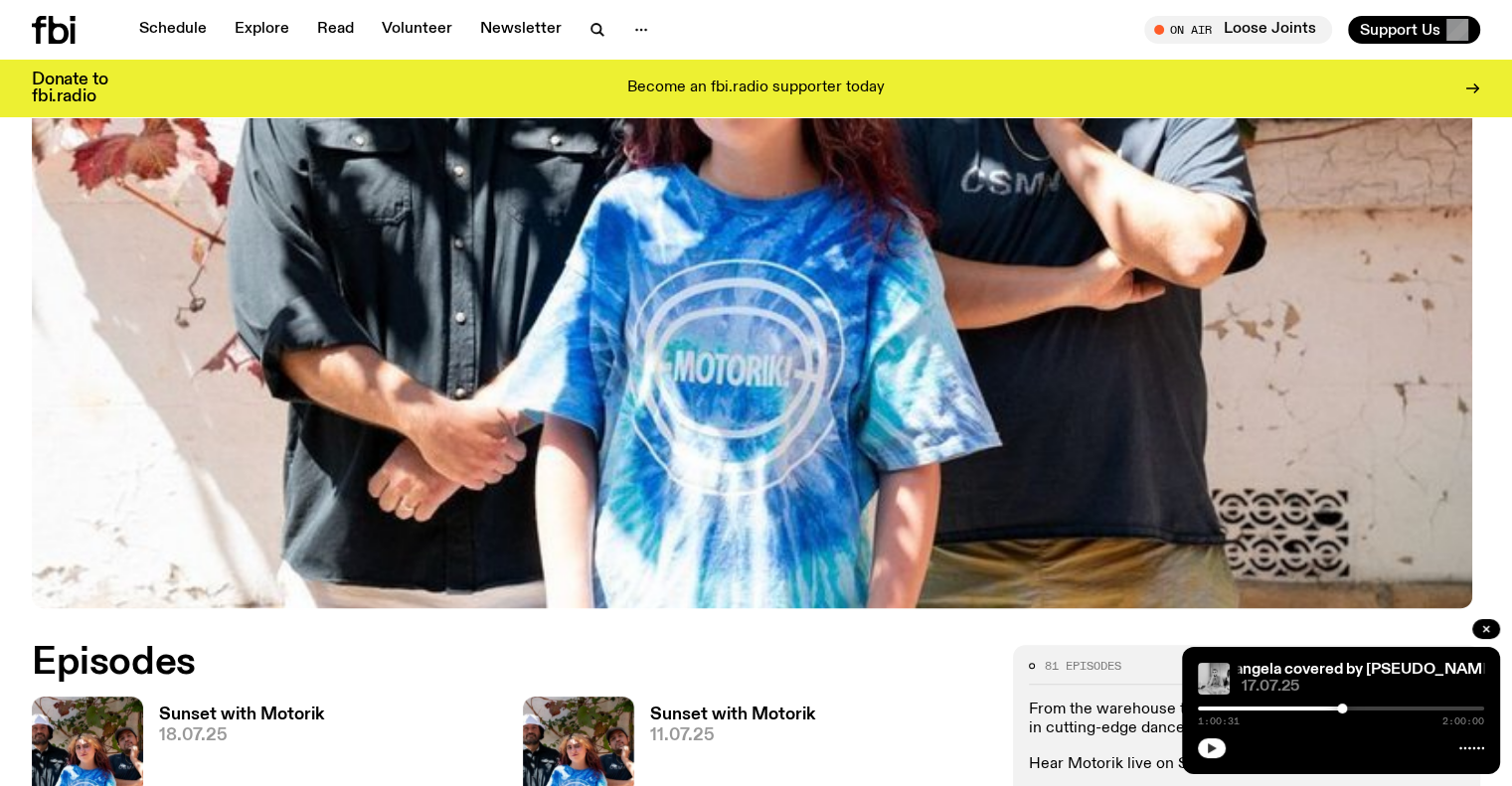 click 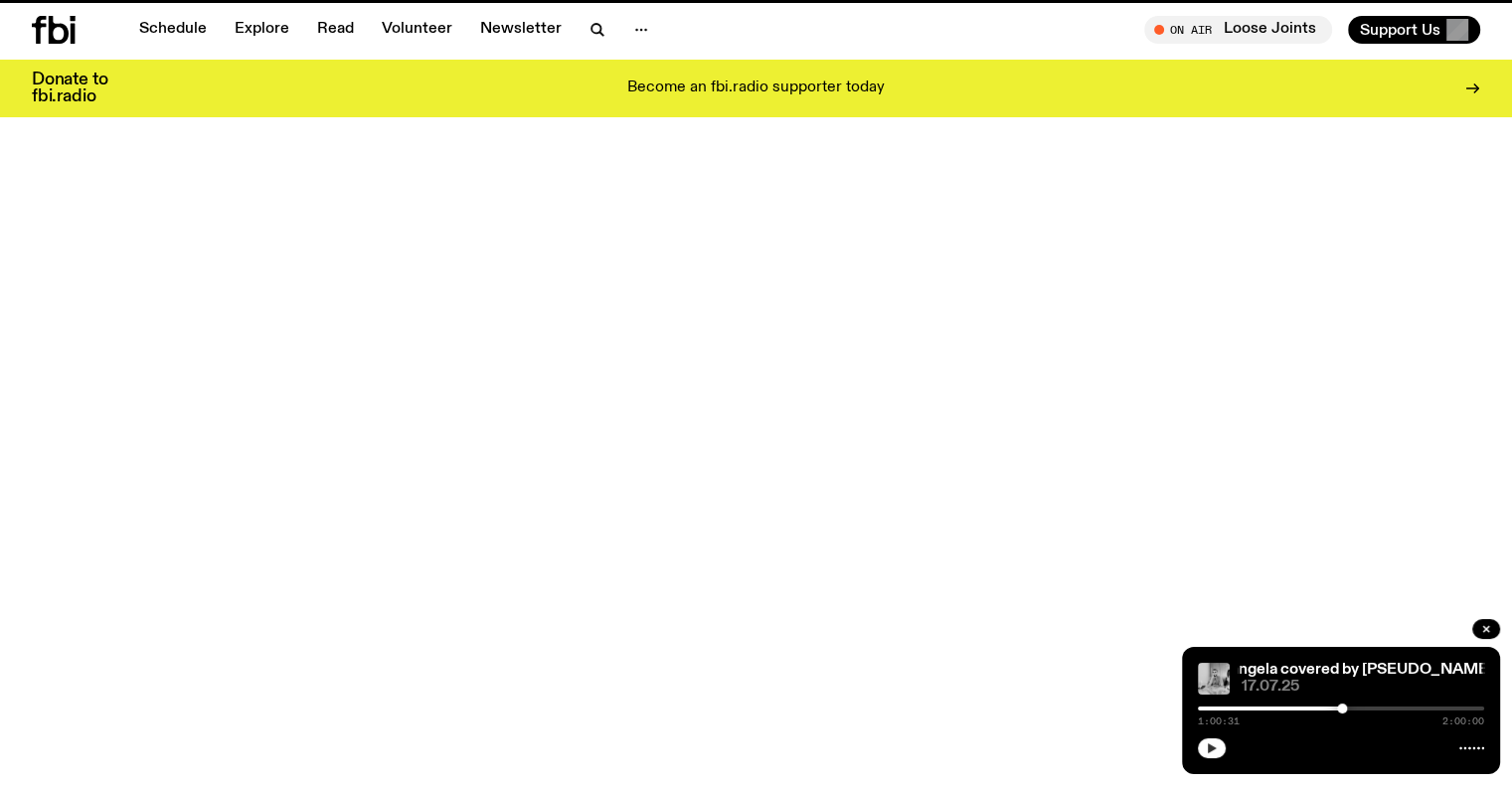 scroll, scrollTop: 0, scrollLeft: 0, axis: both 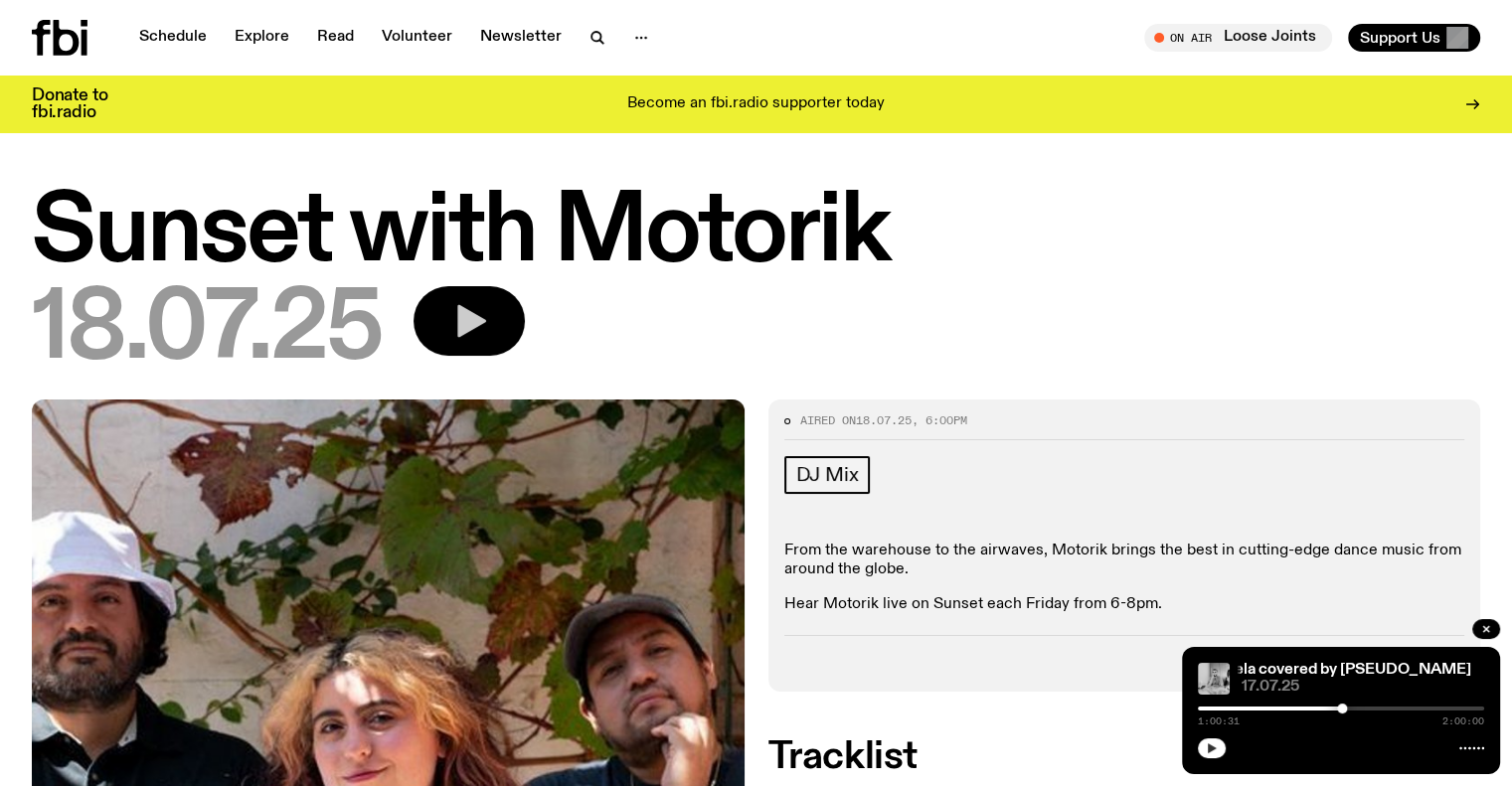 click 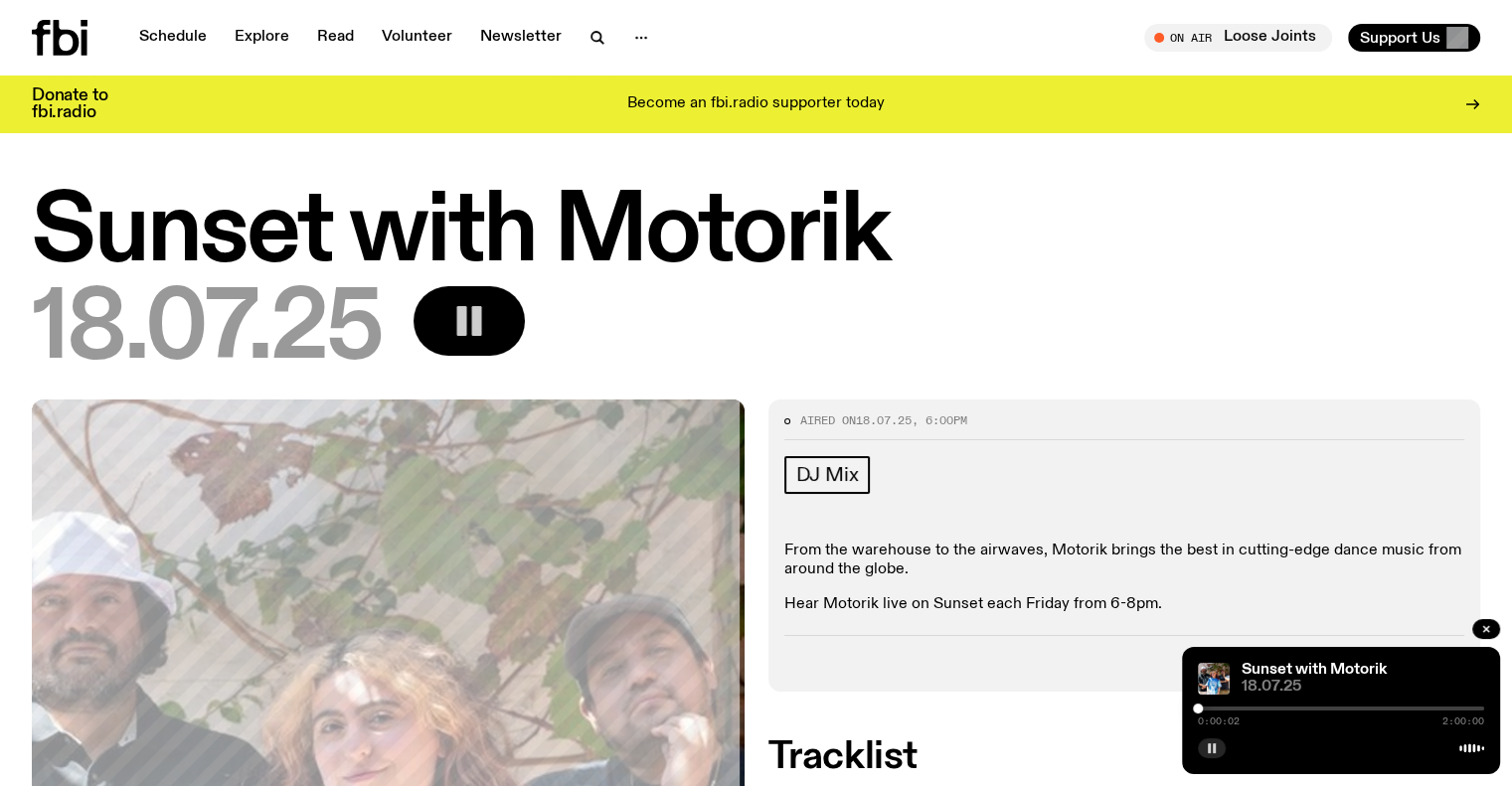 click at bounding box center (1341, 708) 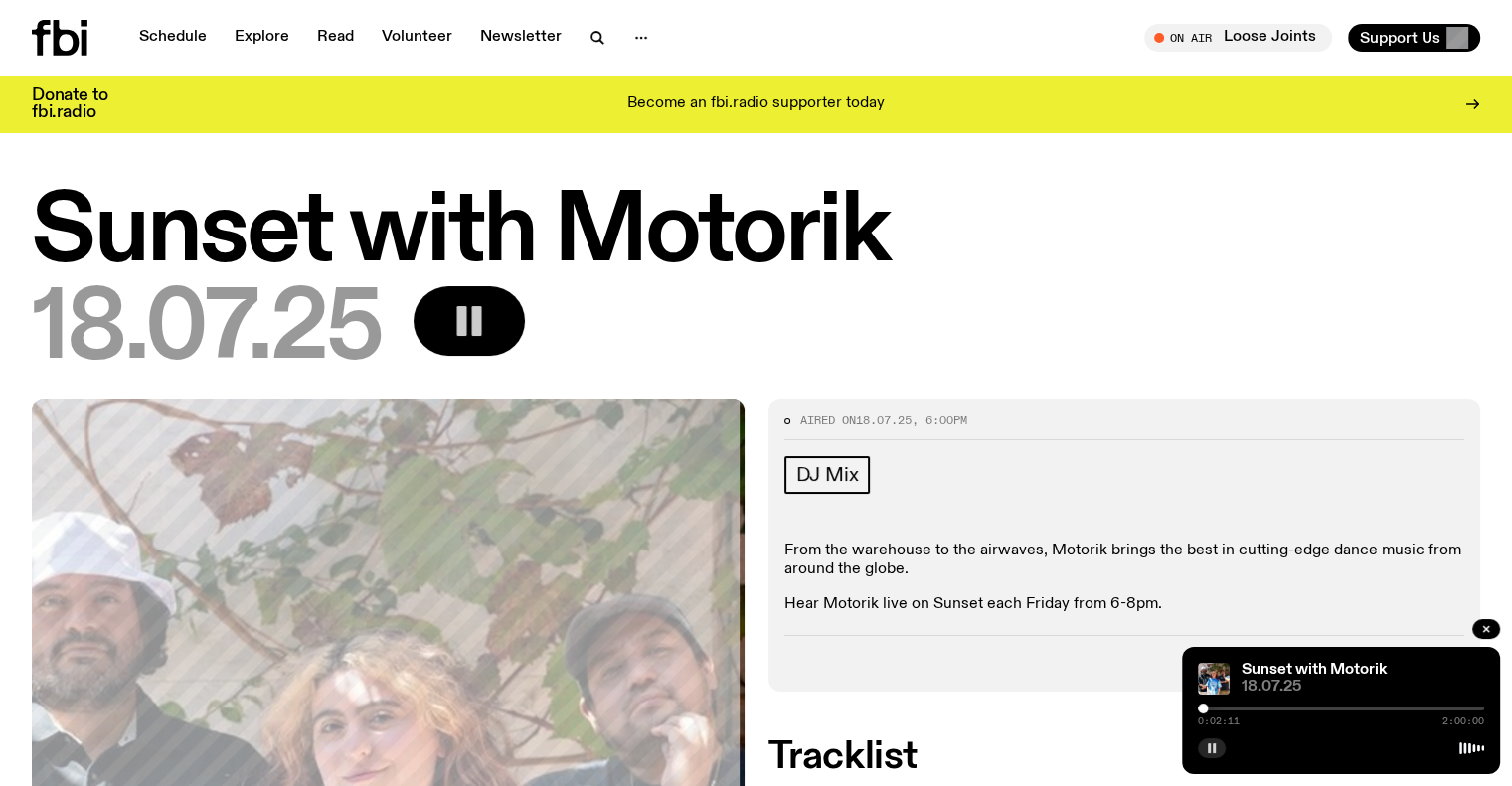click at bounding box center (1203, 708) 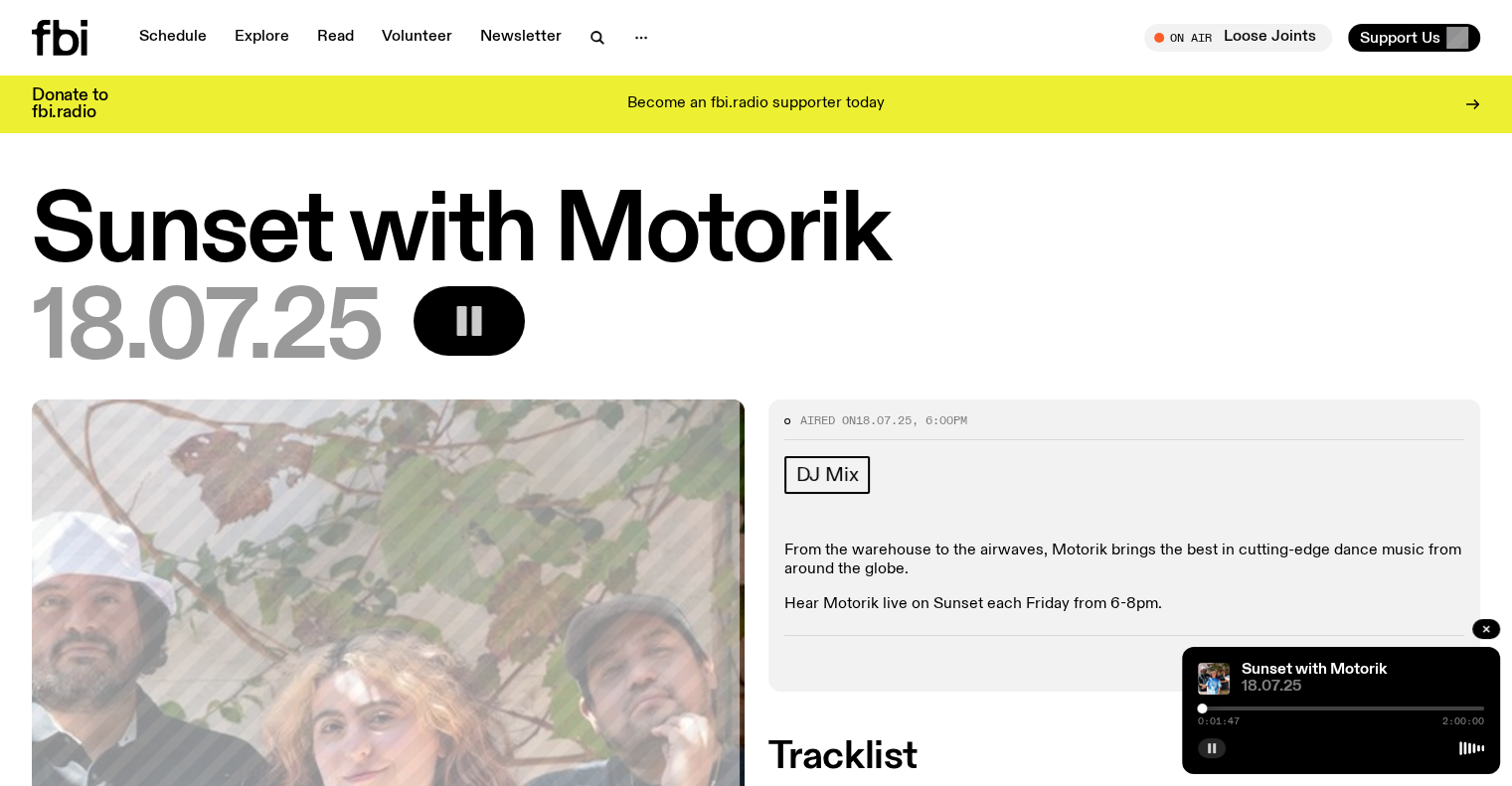 click at bounding box center (1202, 708) 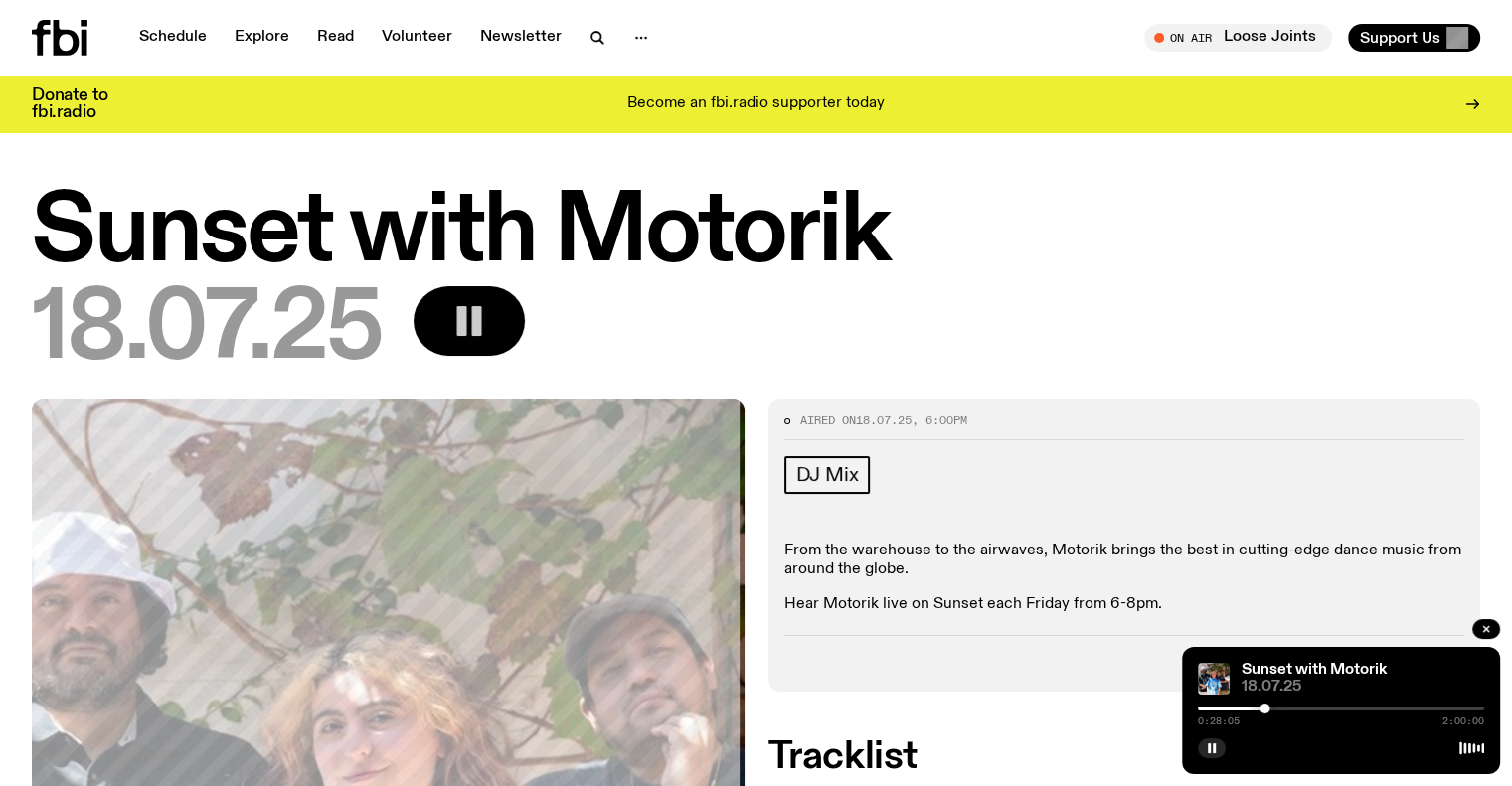 drag, startPoint x: 1216, startPoint y: 744, endPoint x: 1218, endPoint y: 731, distance: 13.152946 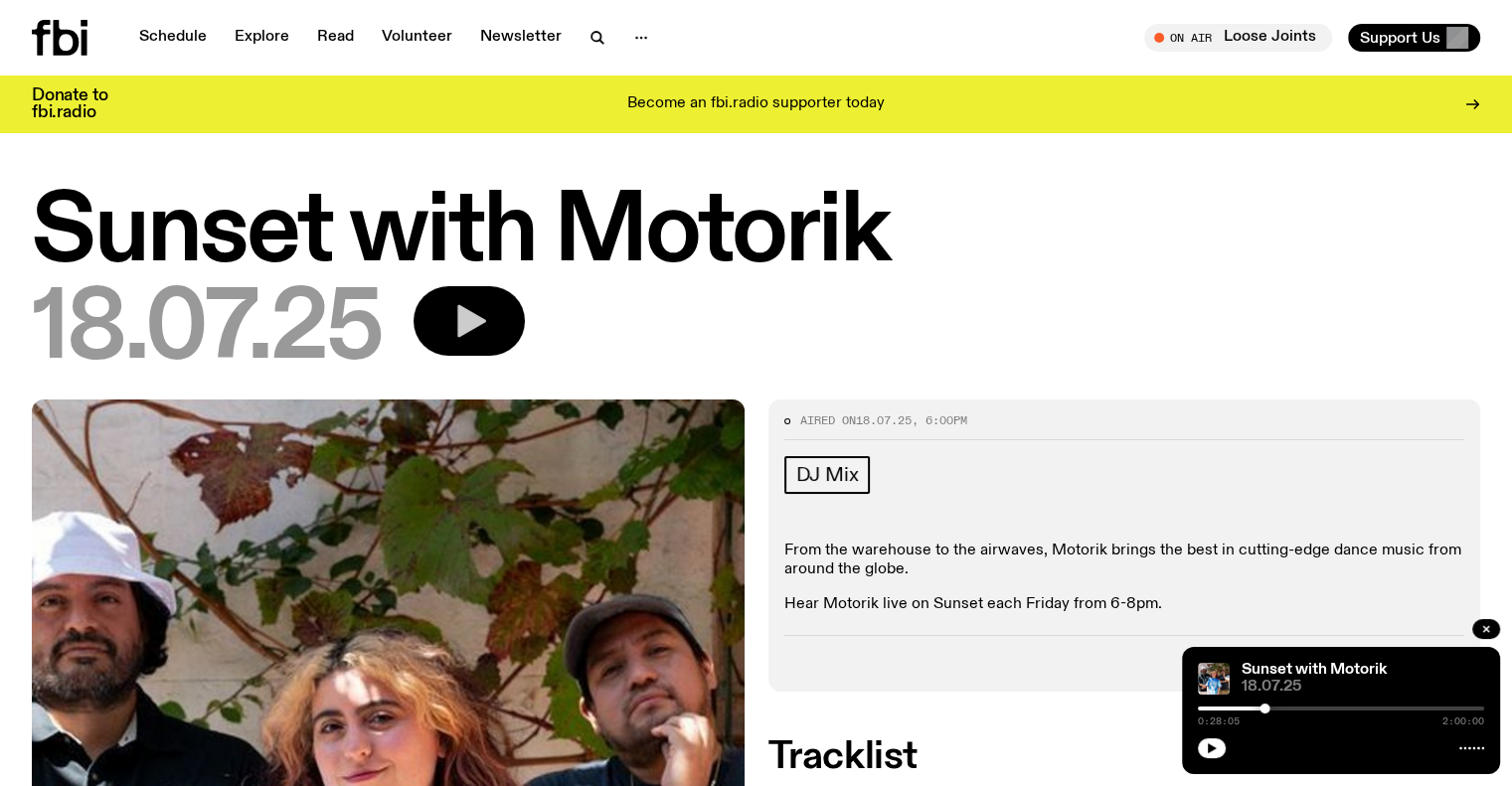 type 